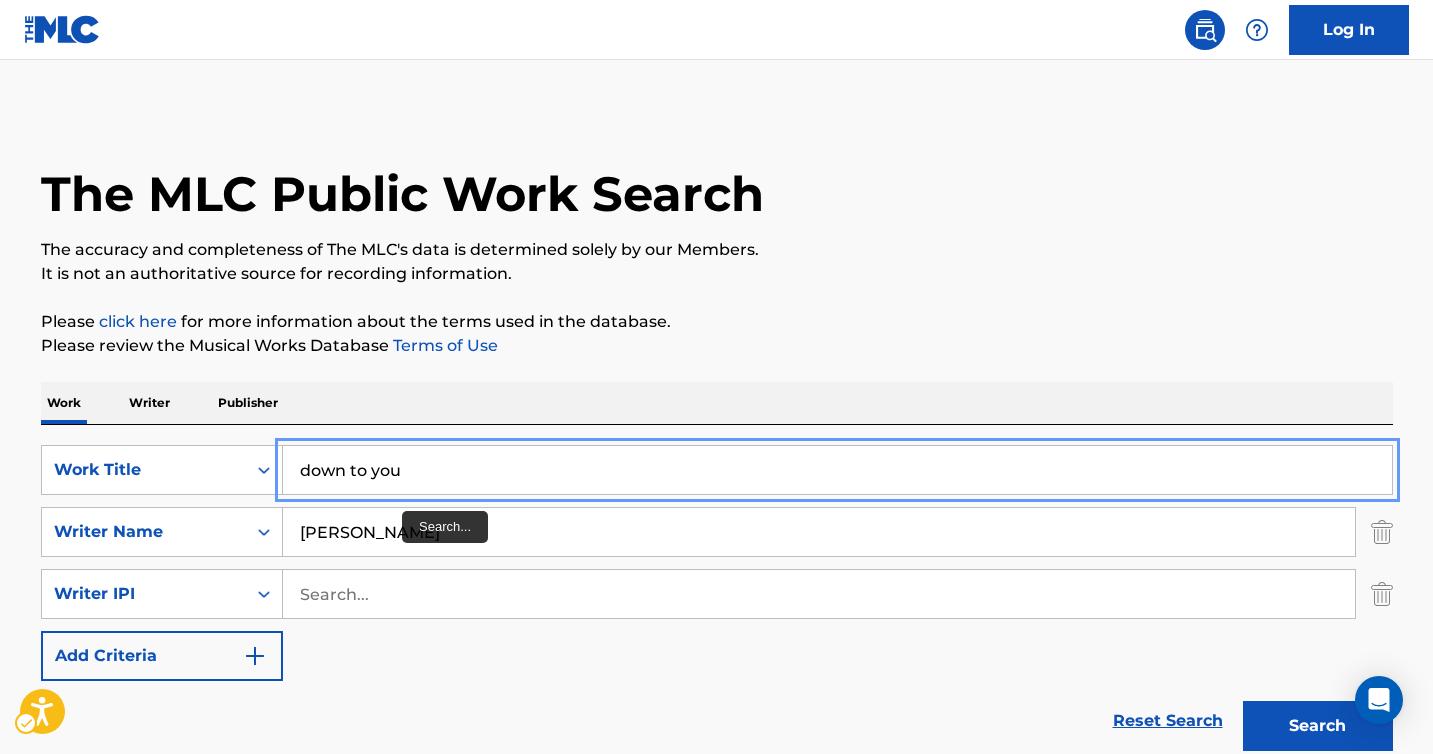scroll, scrollTop: 0, scrollLeft: 0, axis: both 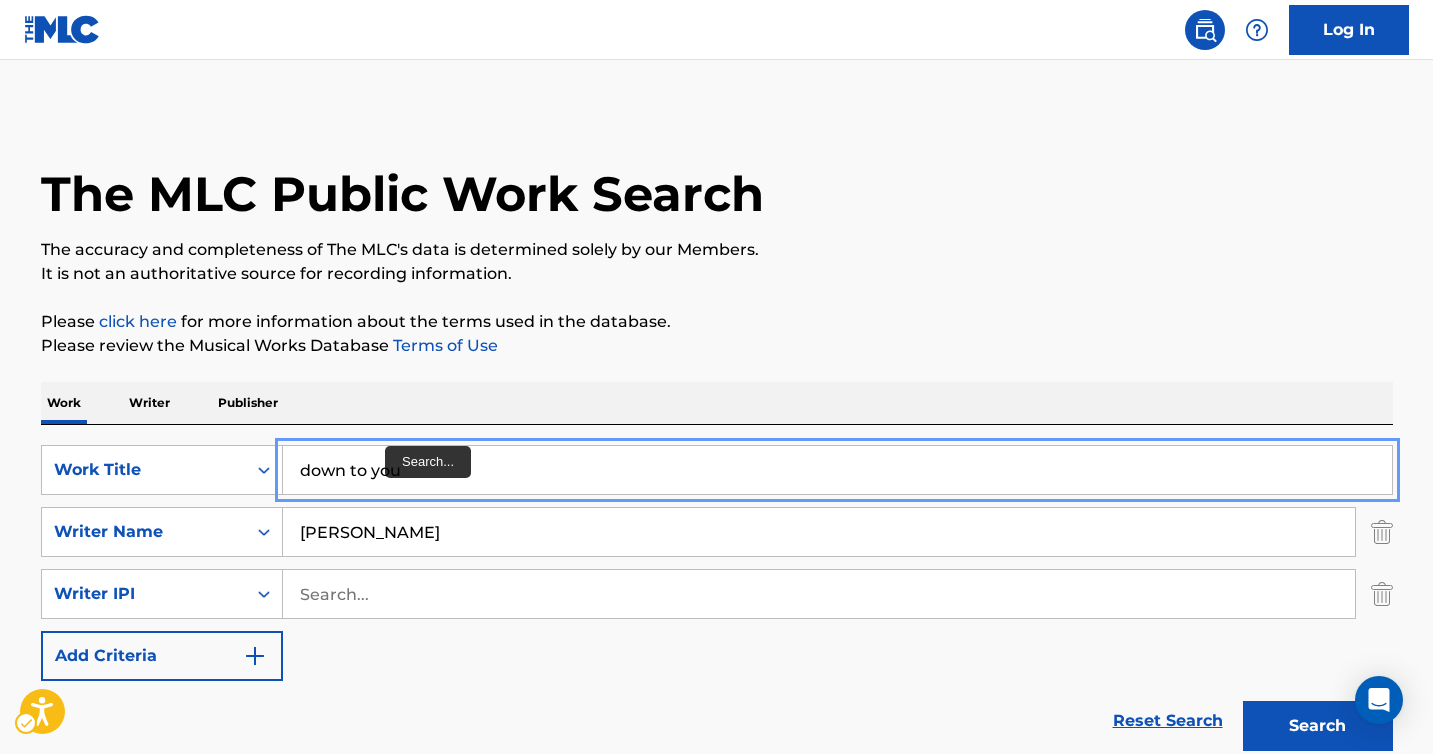 click on "down to you" at bounding box center [837, 470] 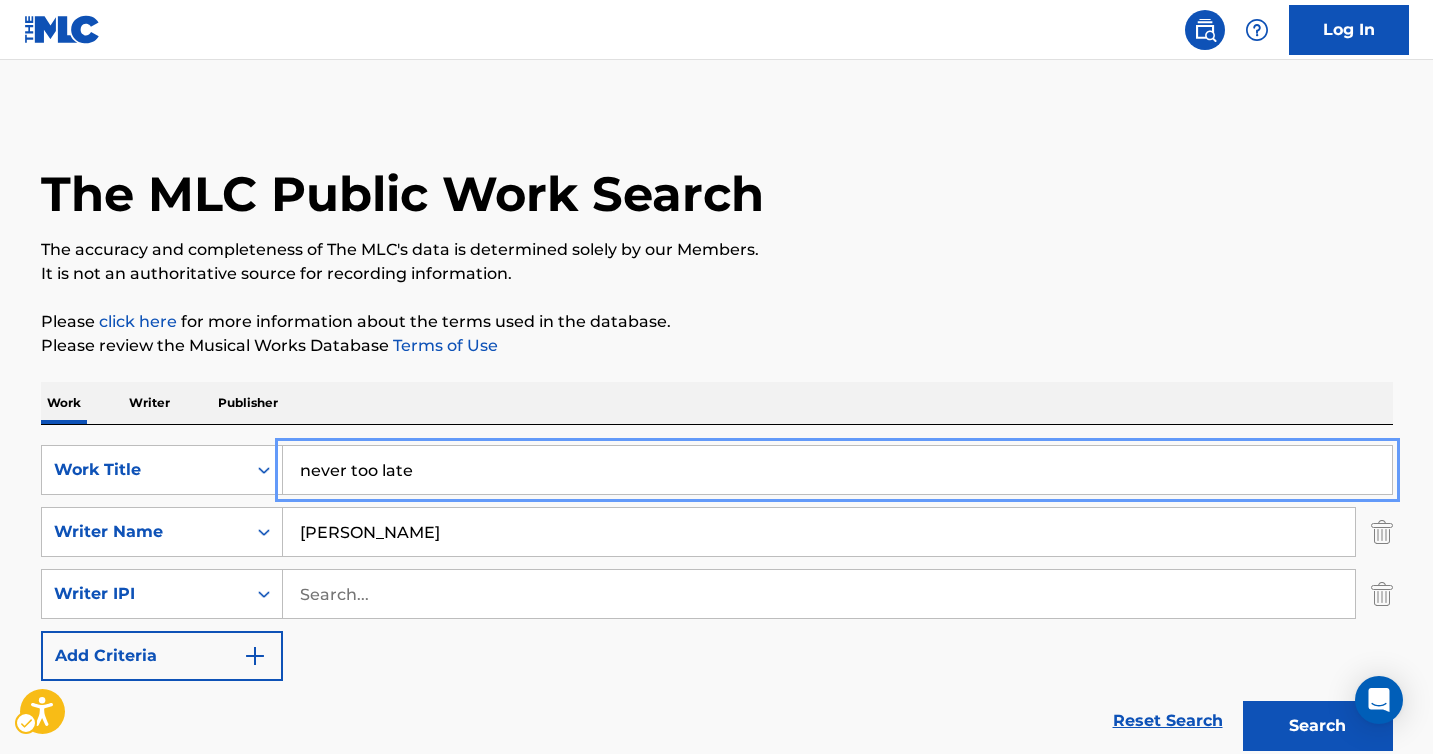 type on "never too late" 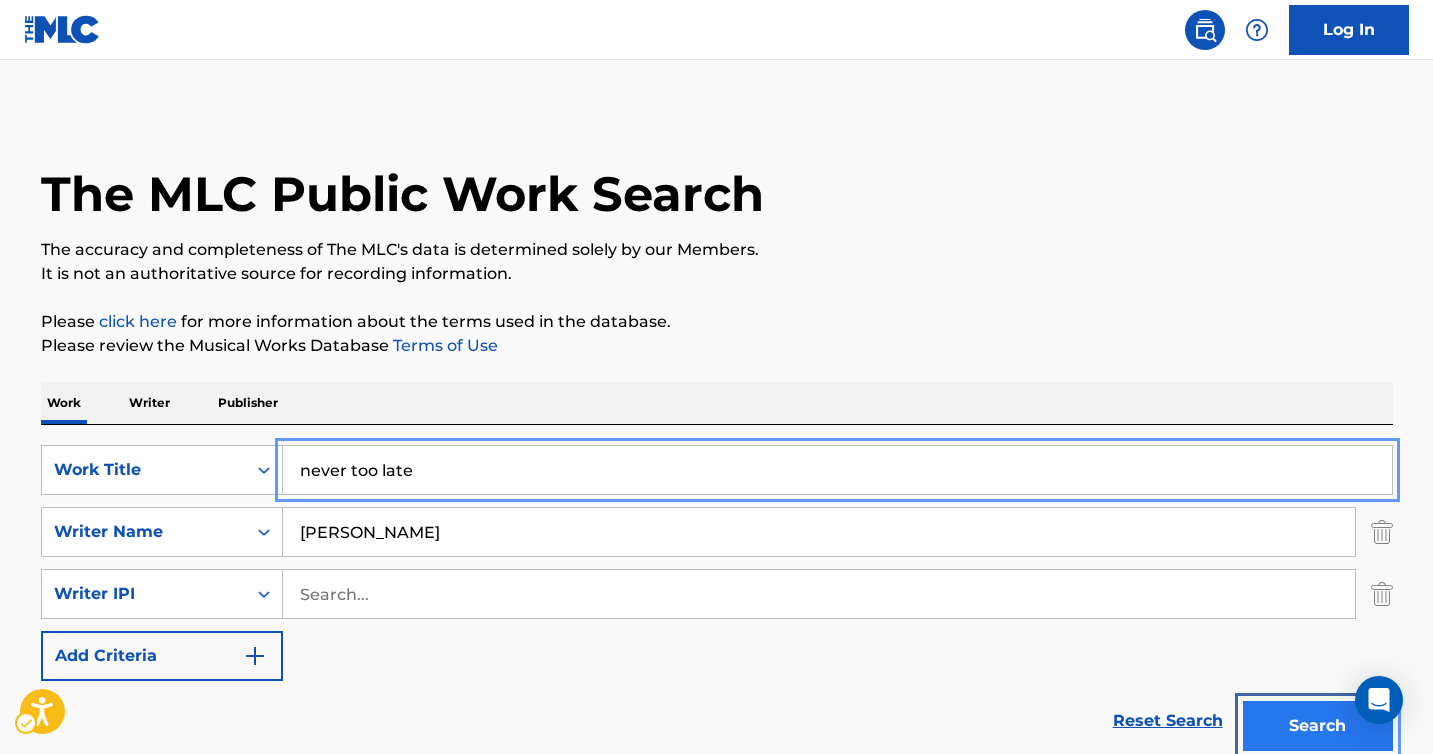 click on "Search" at bounding box center (1318, 726) 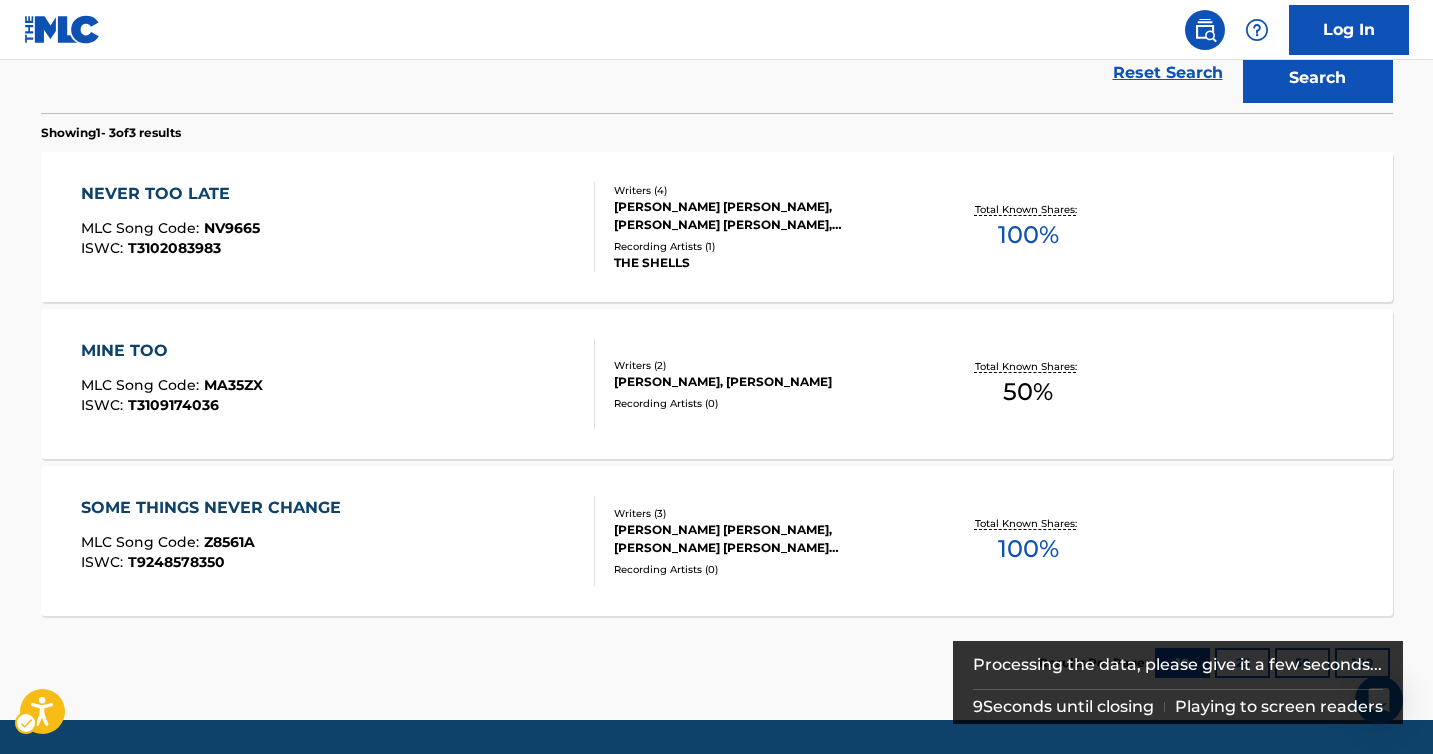 scroll, scrollTop: 660, scrollLeft: 0, axis: vertical 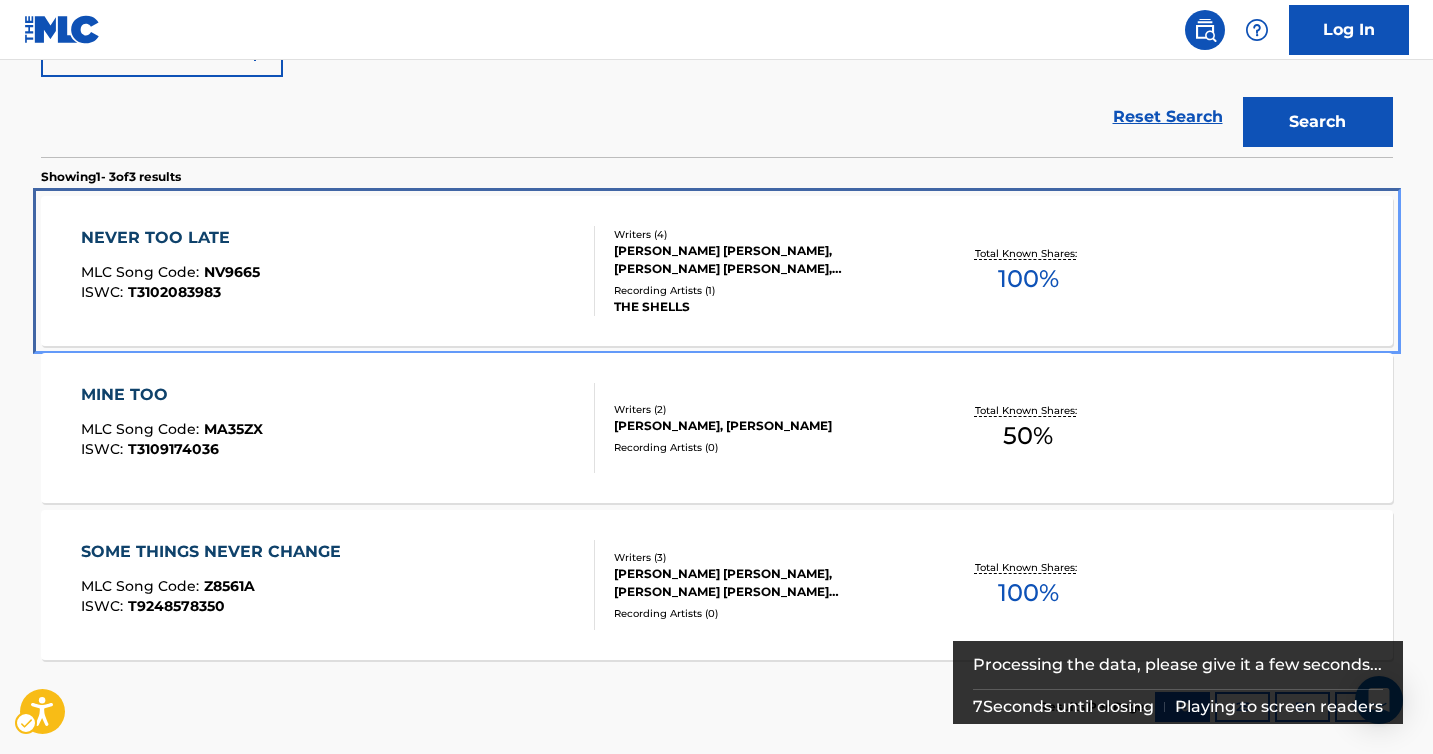 click on "[PERSON_NAME] [PERSON_NAME], [PERSON_NAME] [PERSON_NAME], [PERSON_NAME] [PERSON_NAME] [PERSON_NAME]" at bounding box center [765, 260] 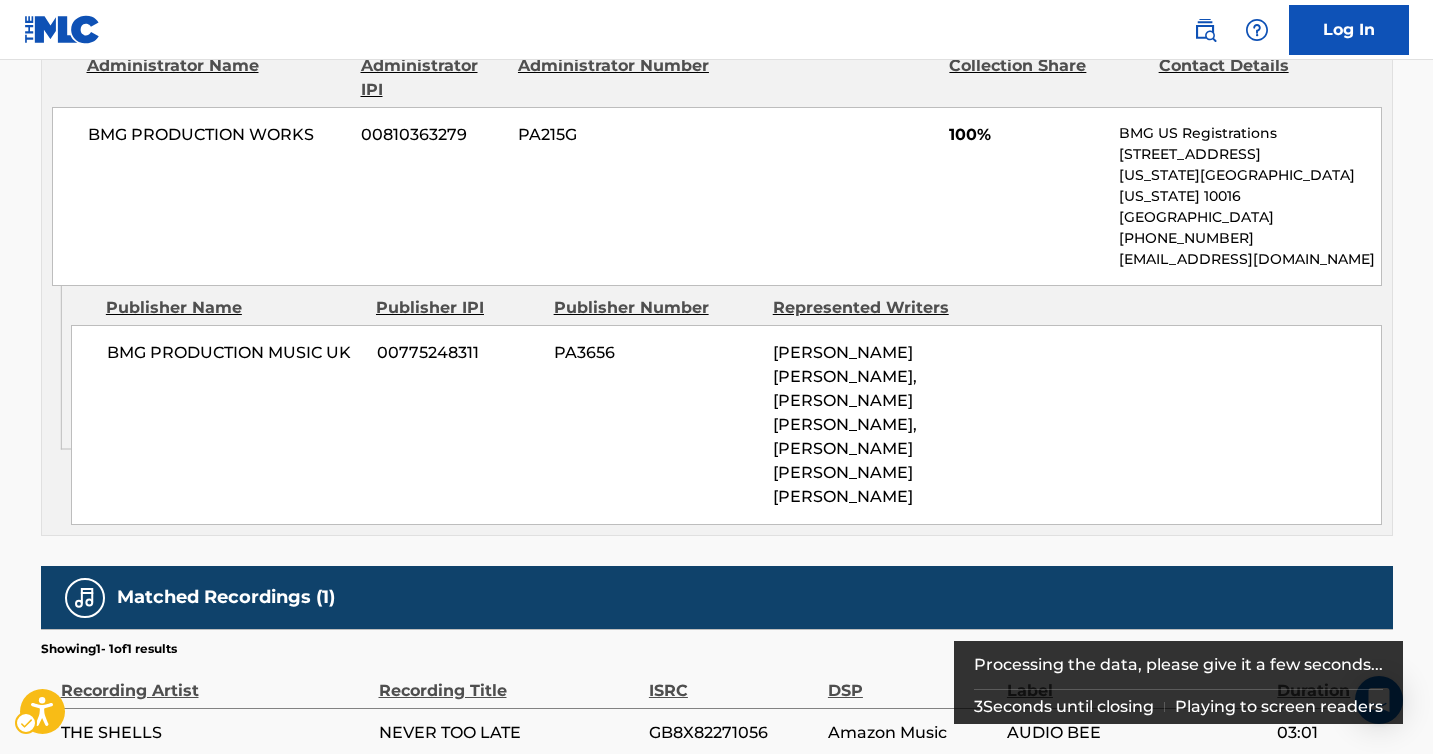scroll, scrollTop: 1109, scrollLeft: 0, axis: vertical 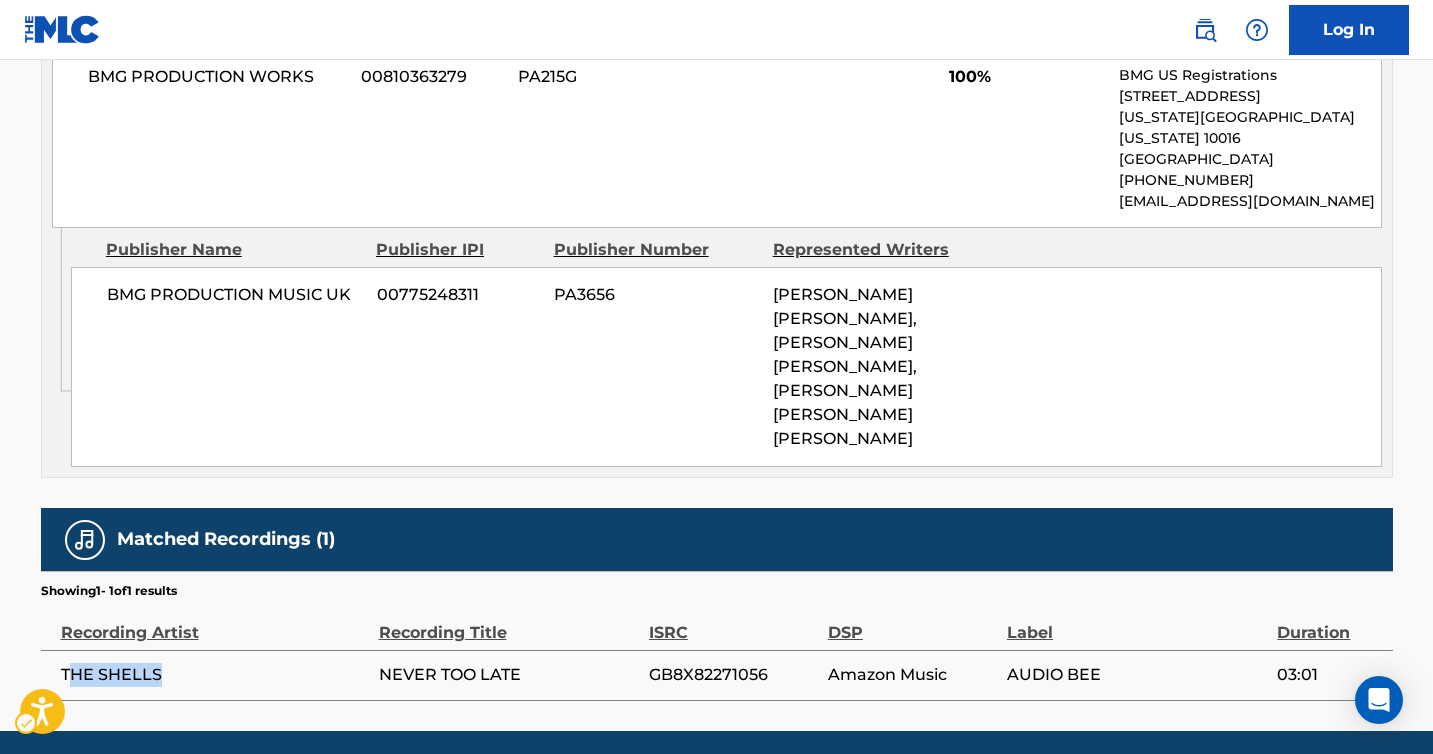 drag, startPoint x: 165, startPoint y: 600, endPoint x: 75, endPoint y: 599, distance: 90.005554 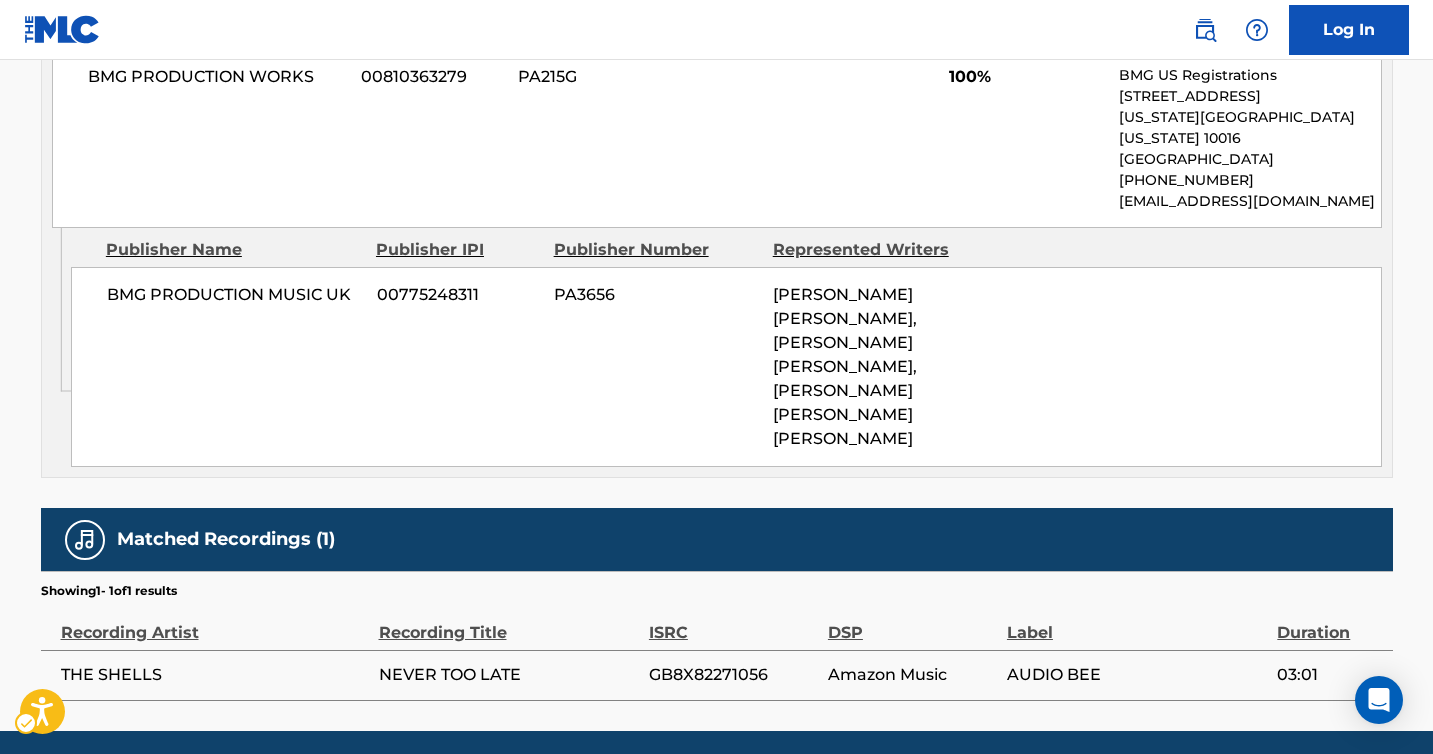 click on "THE SHELLS" at bounding box center [215, 675] 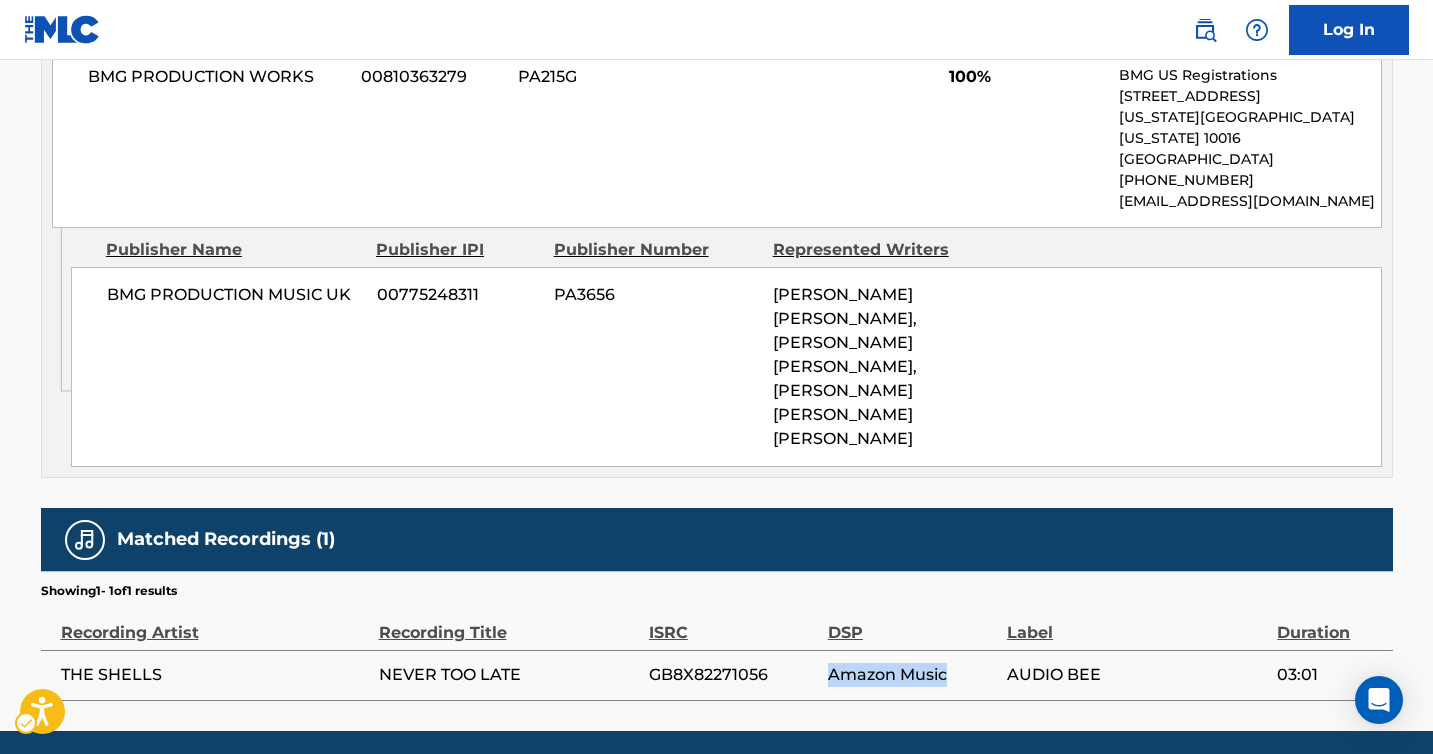 drag, startPoint x: 950, startPoint y: 605, endPoint x: 819, endPoint y: 606, distance: 131.00381 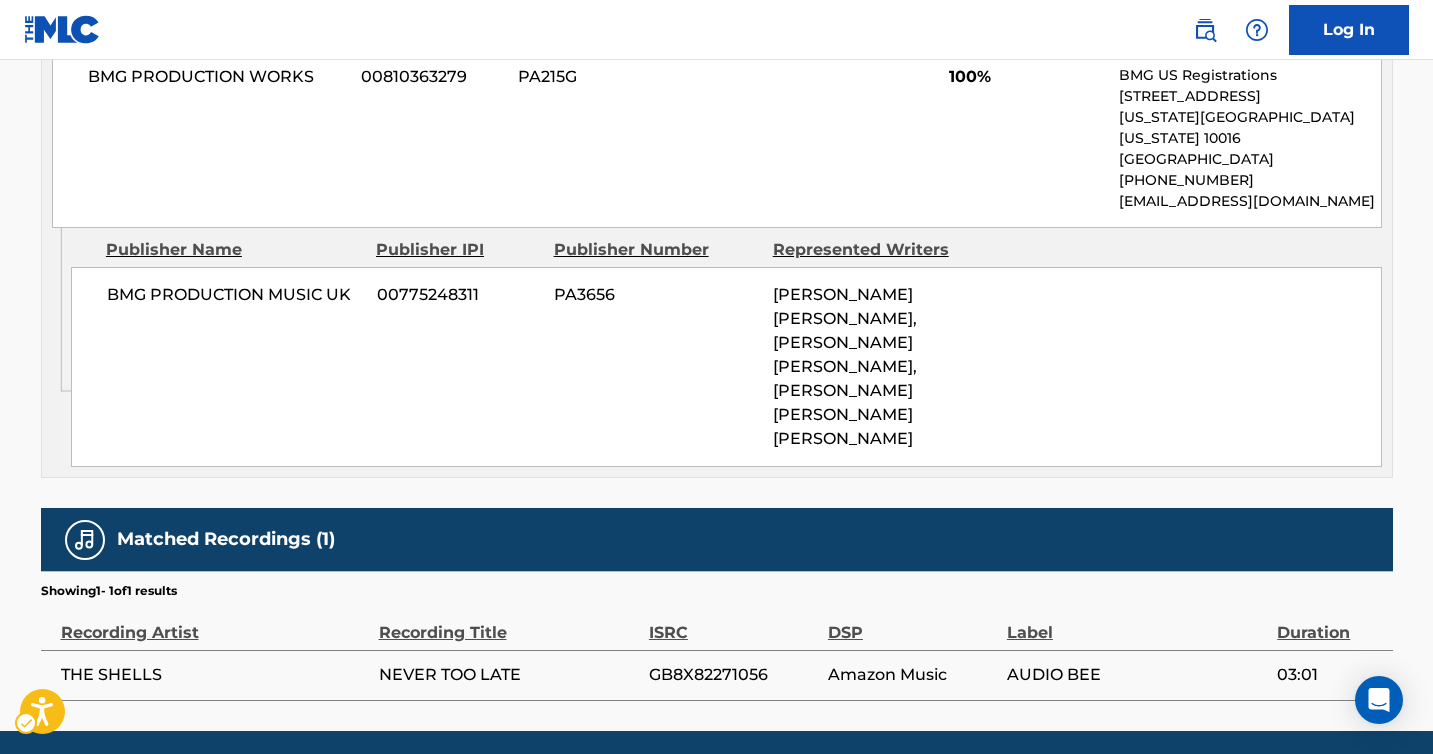click on "Amazon Music" at bounding box center [912, 675] 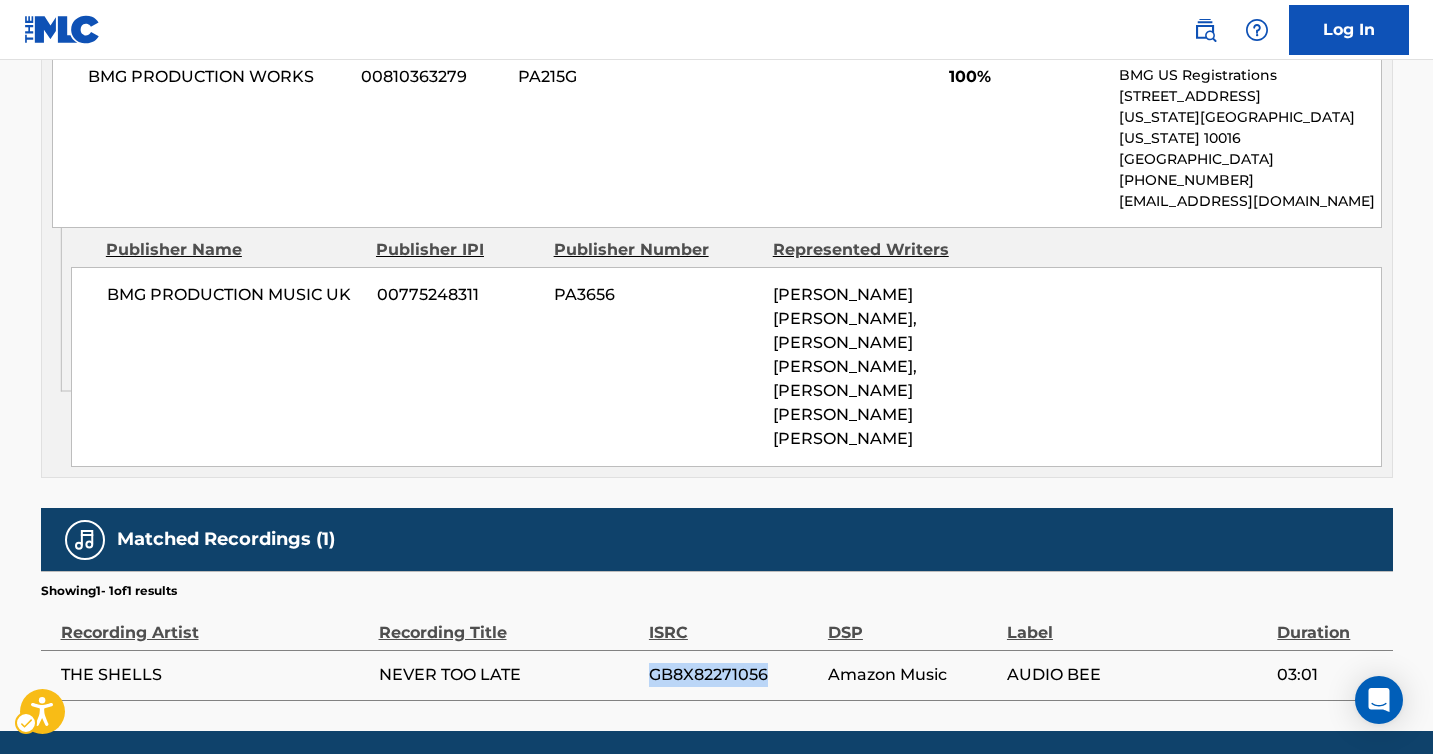 drag, startPoint x: 772, startPoint y: 598, endPoint x: 624, endPoint y: 595, distance: 148.0304 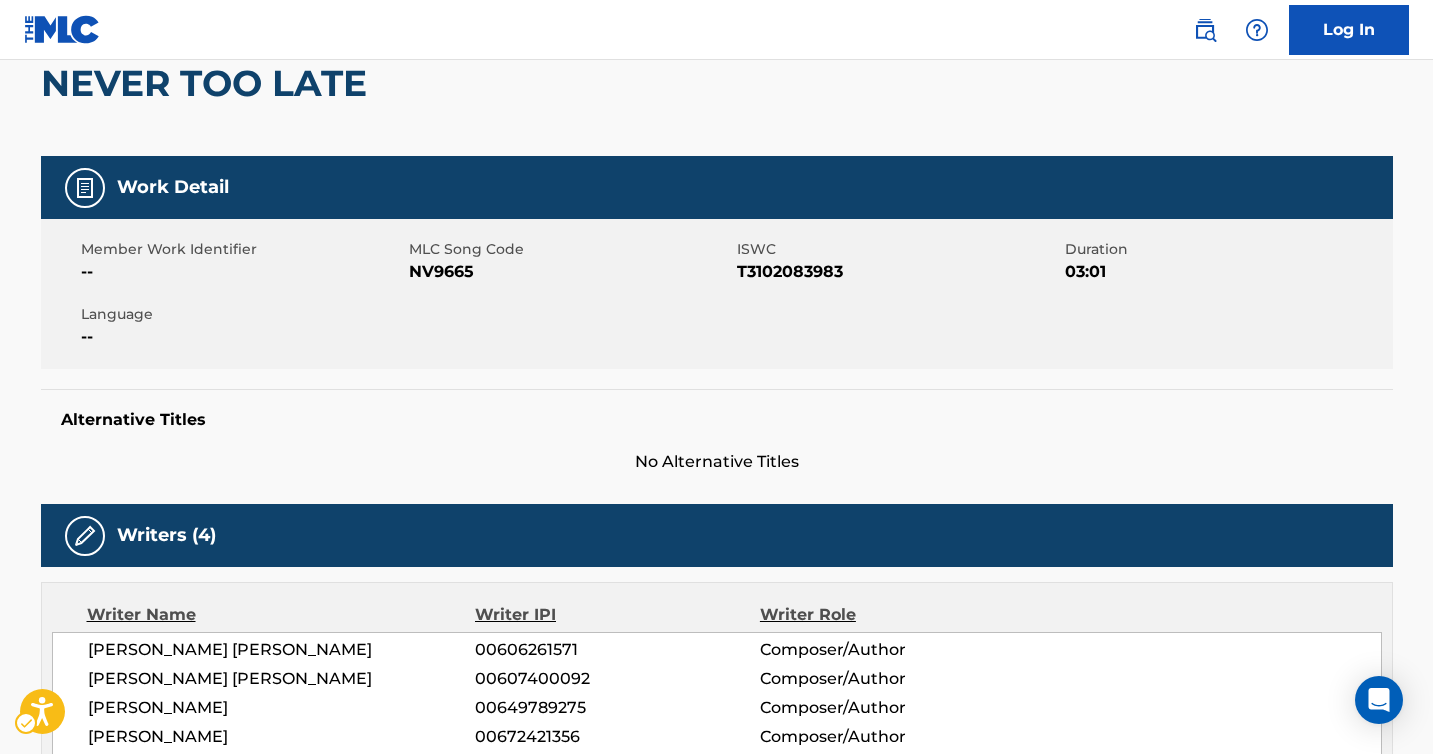 scroll, scrollTop: 0, scrollLeft: 0, axis: both 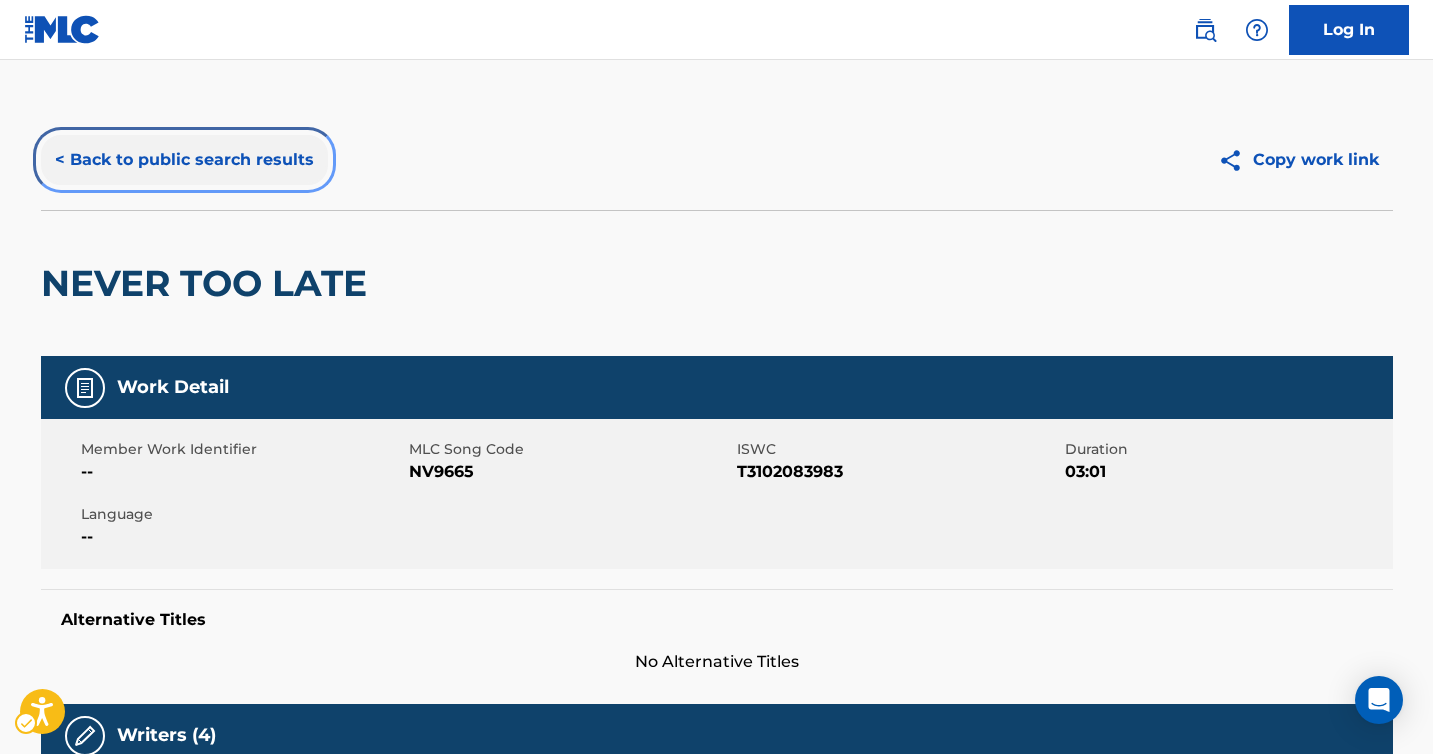 click on "< Back to public search results" at bounding box center [184, 160] 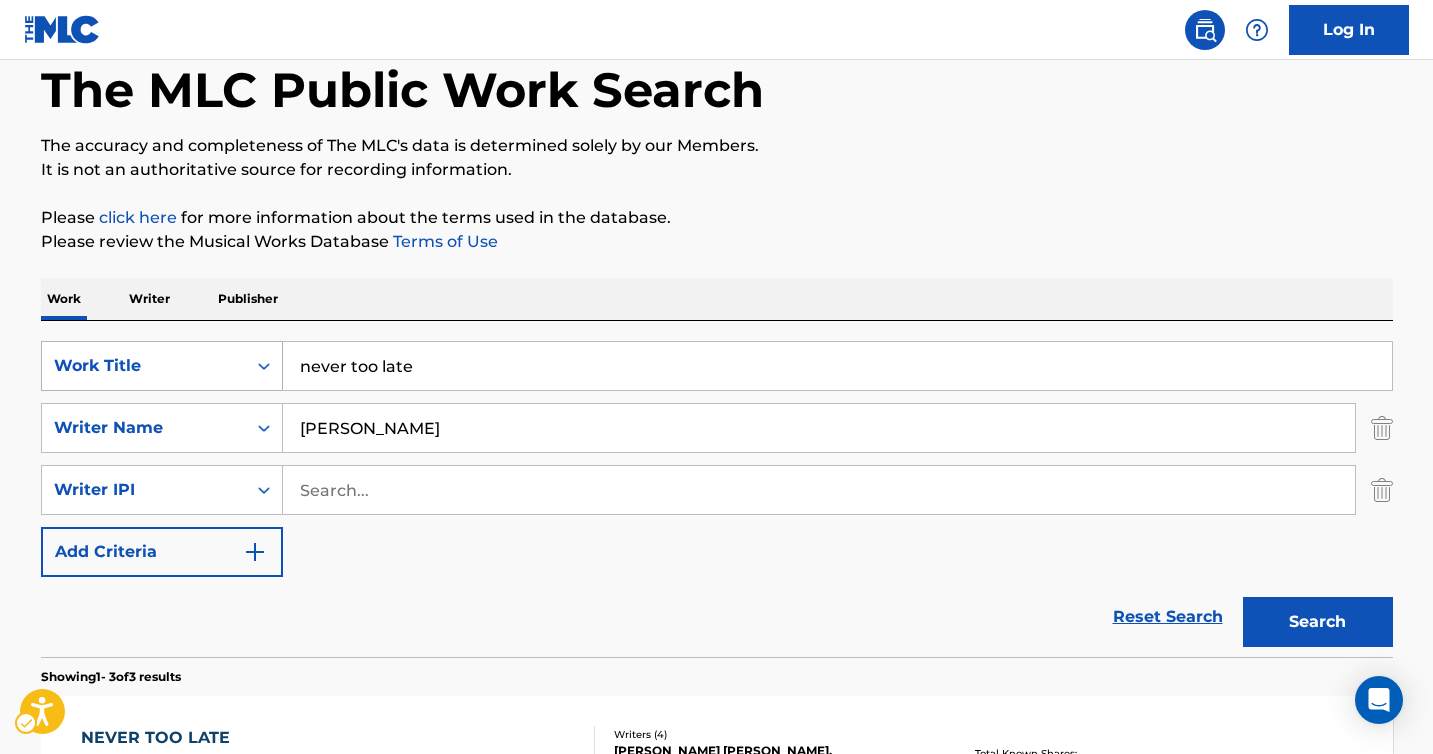 scroll, scrollTop: 109, scrollLeft: 0, axis: vertical 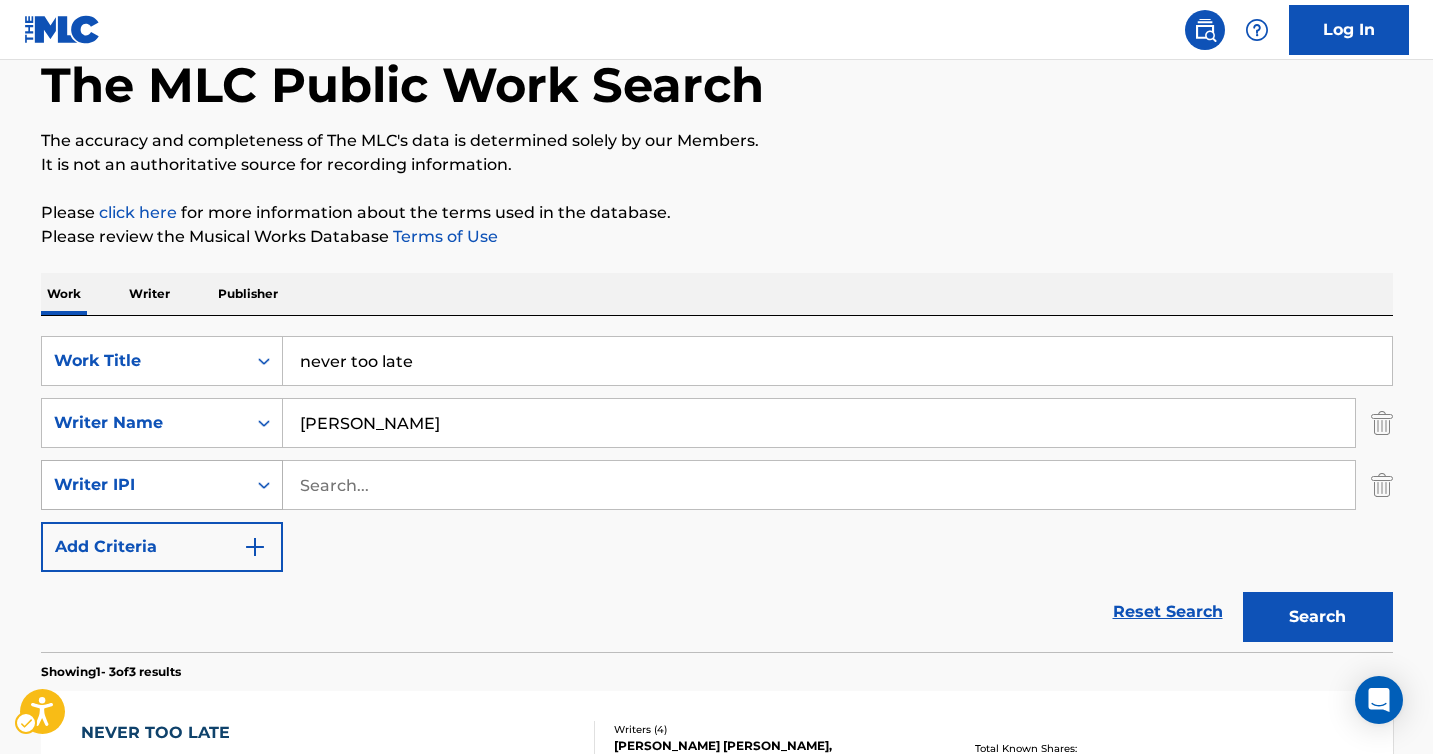 click on "Writer IPI" at bounding box center (144, 485) 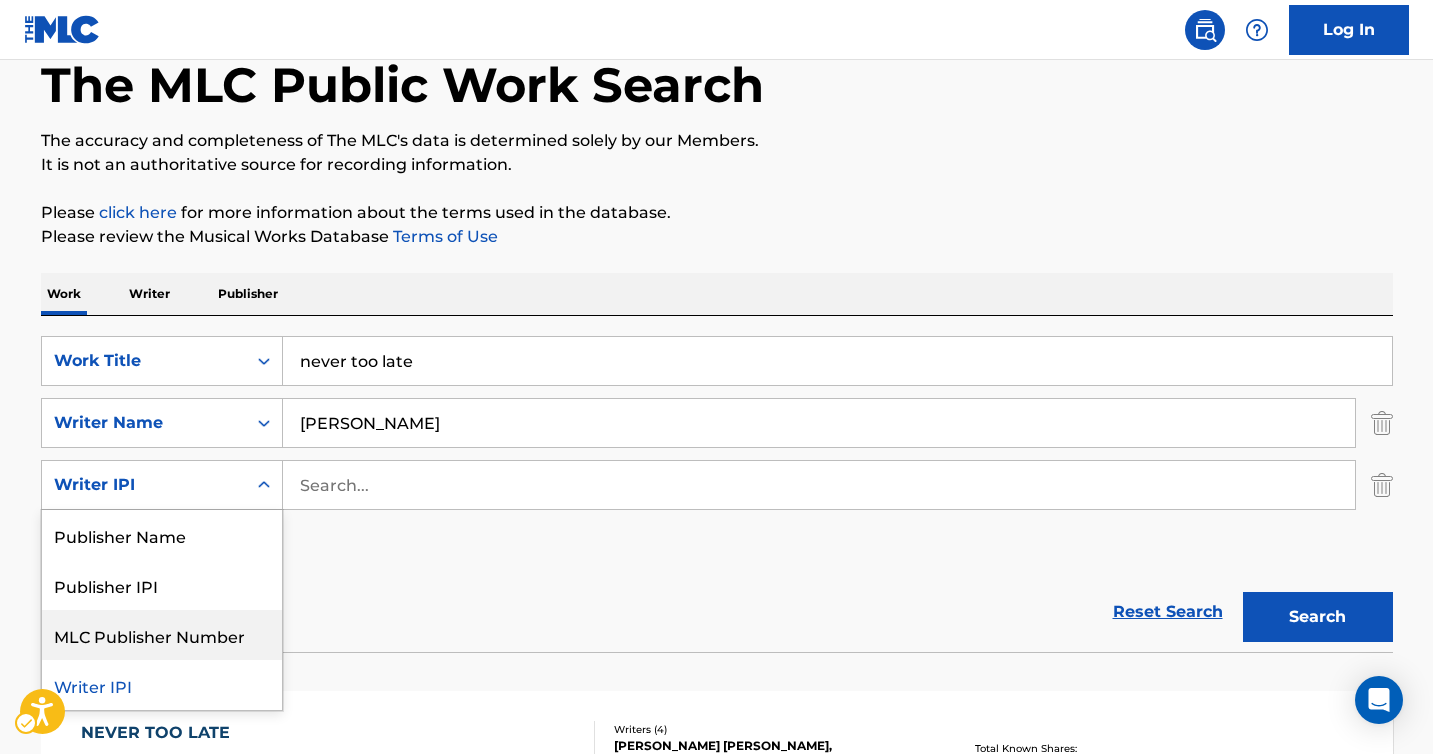 click on "MLC Publisher Number" at bounding box center (162, 635) 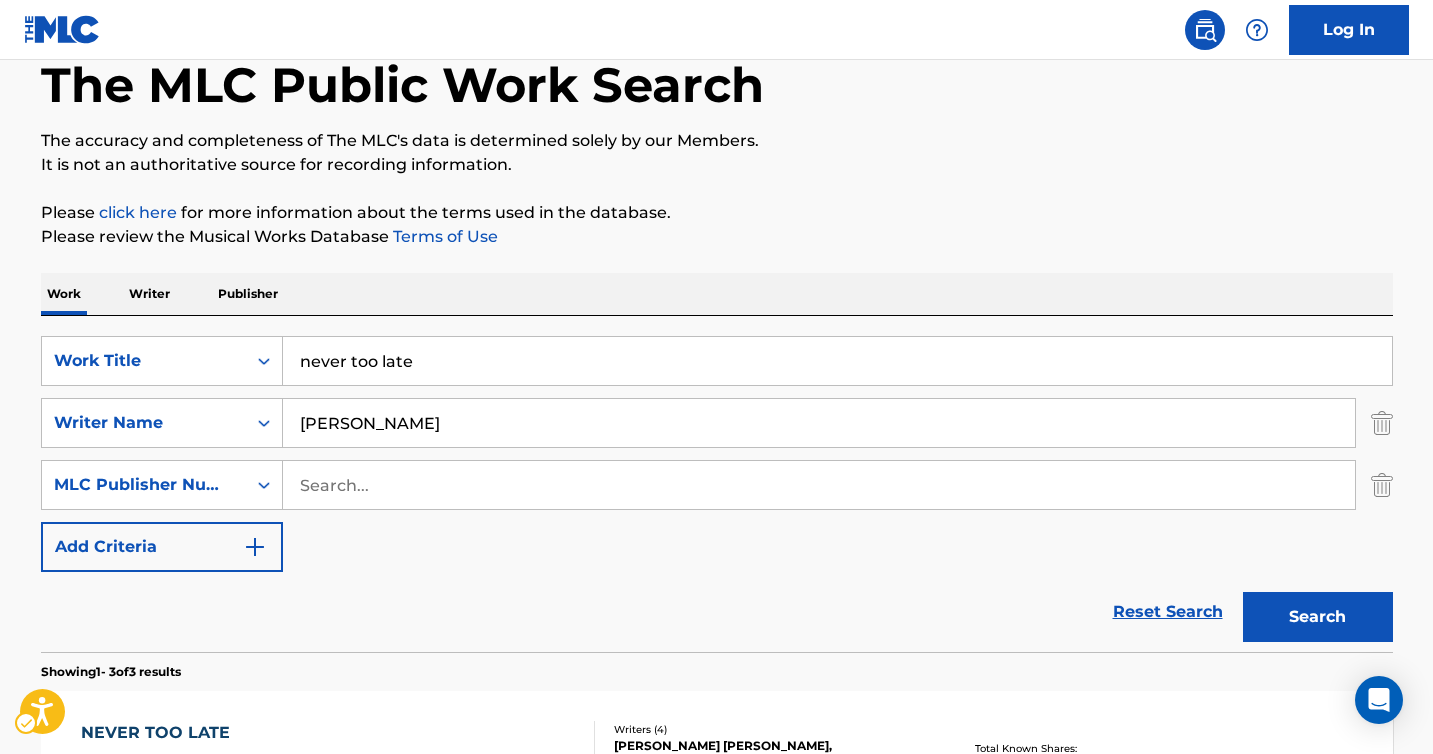 click at bounding box center (1382, 485) 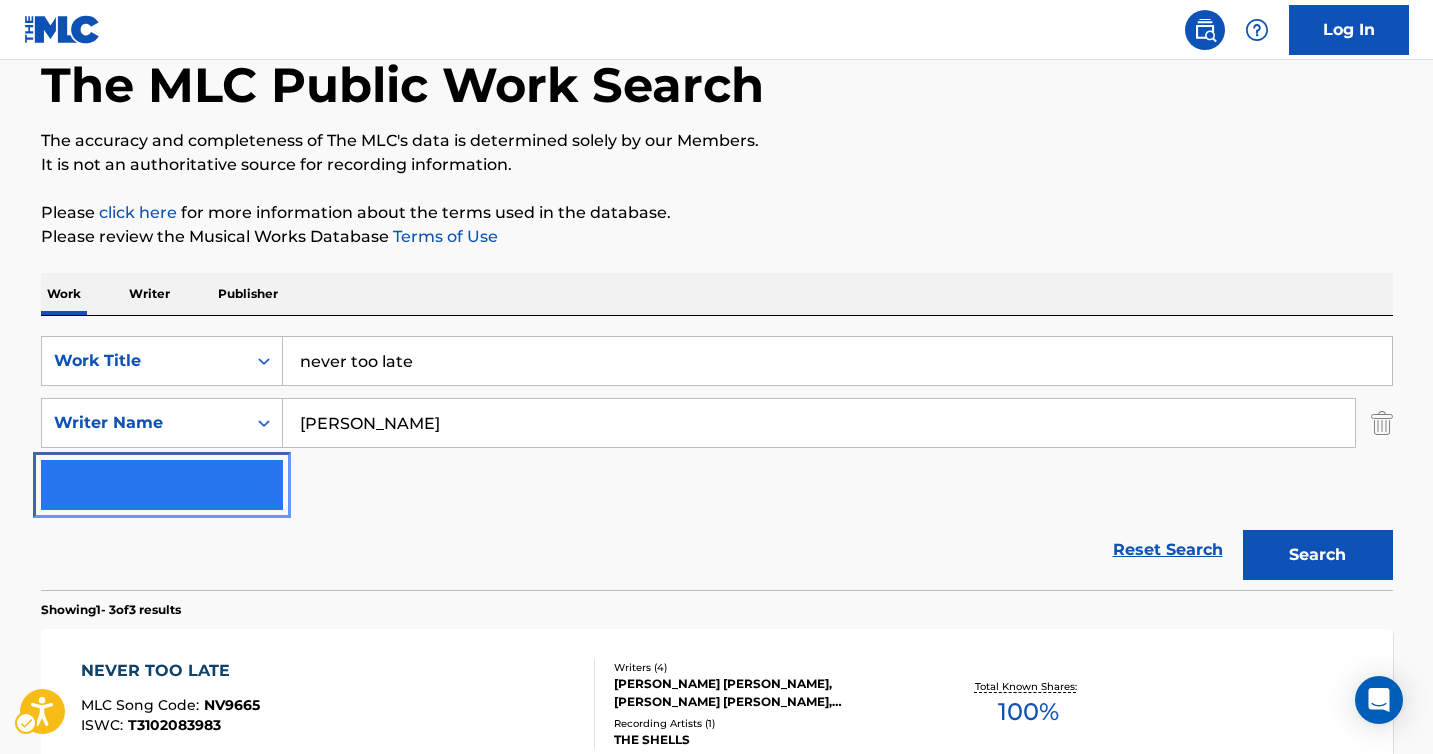 click on "Add Criteria" at bounding box center [162, 485] 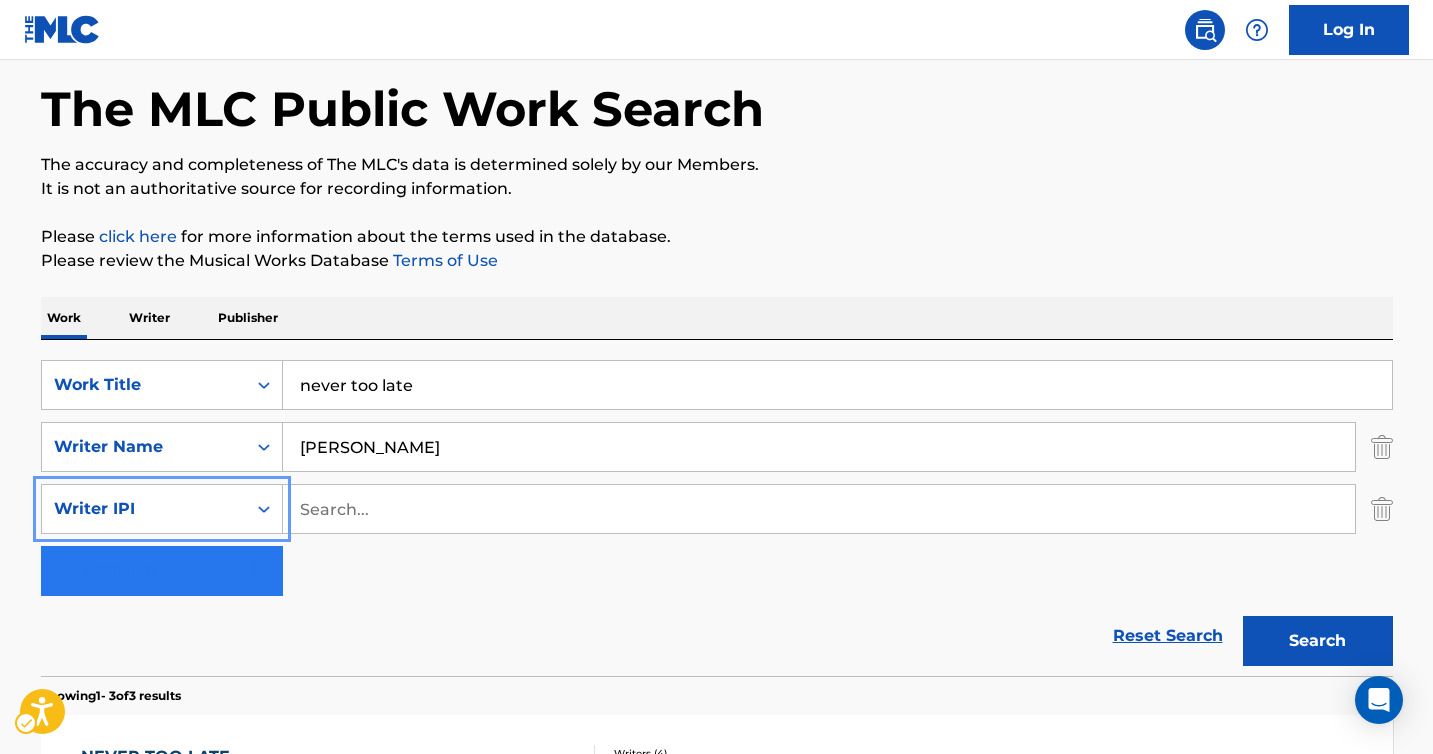 scroll, scrollTop: 0, scrollLeft: 0, axis: both 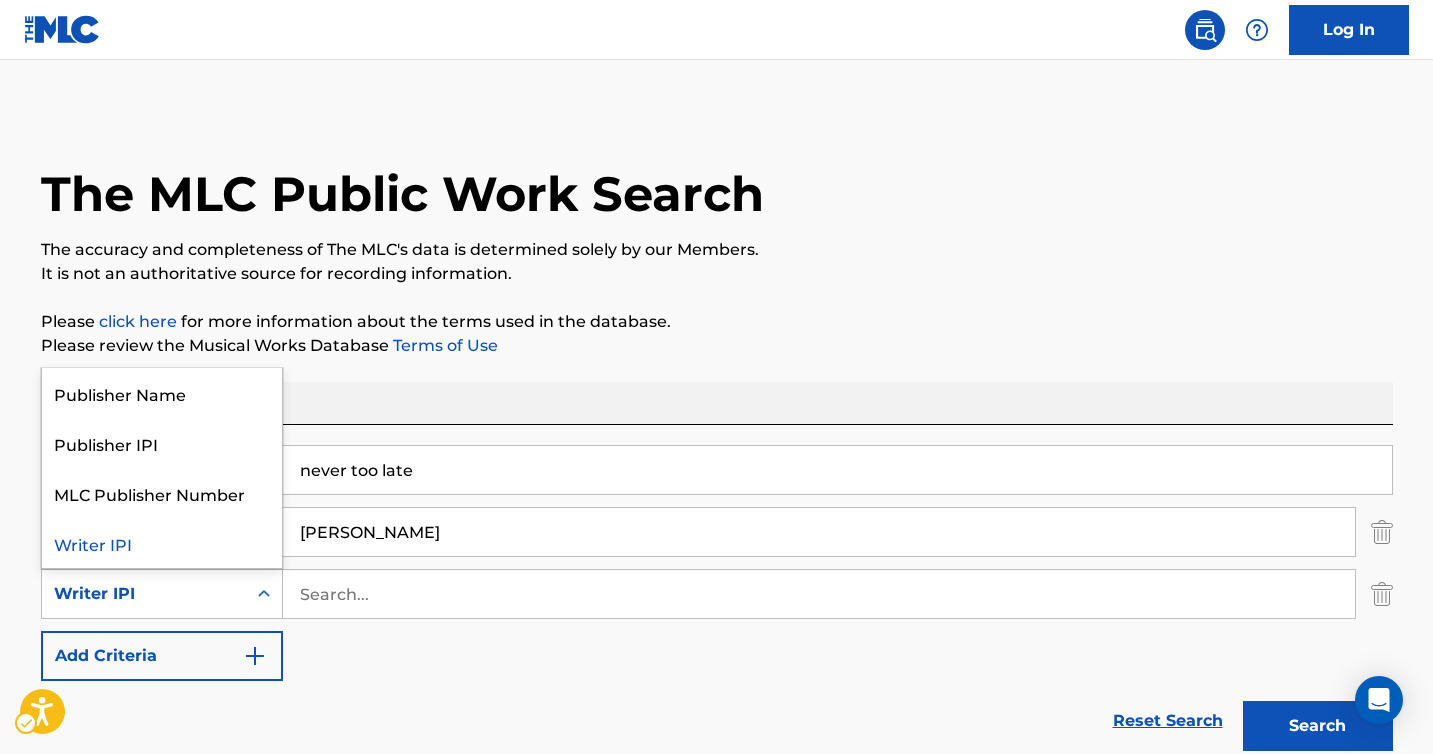 click on "Writer IPI" at bounding box center (144, 594) 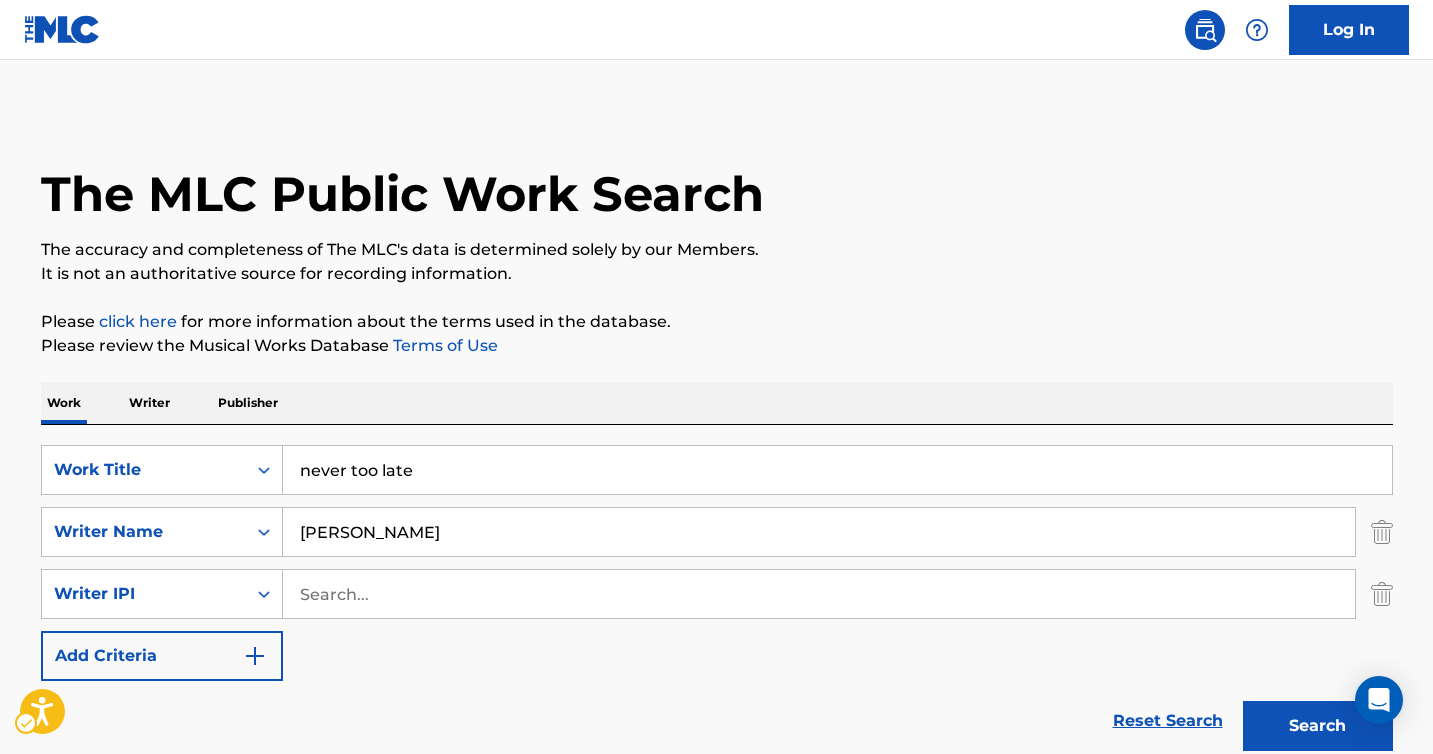 click on "Writer IPI" at bounding box center (144, 594) 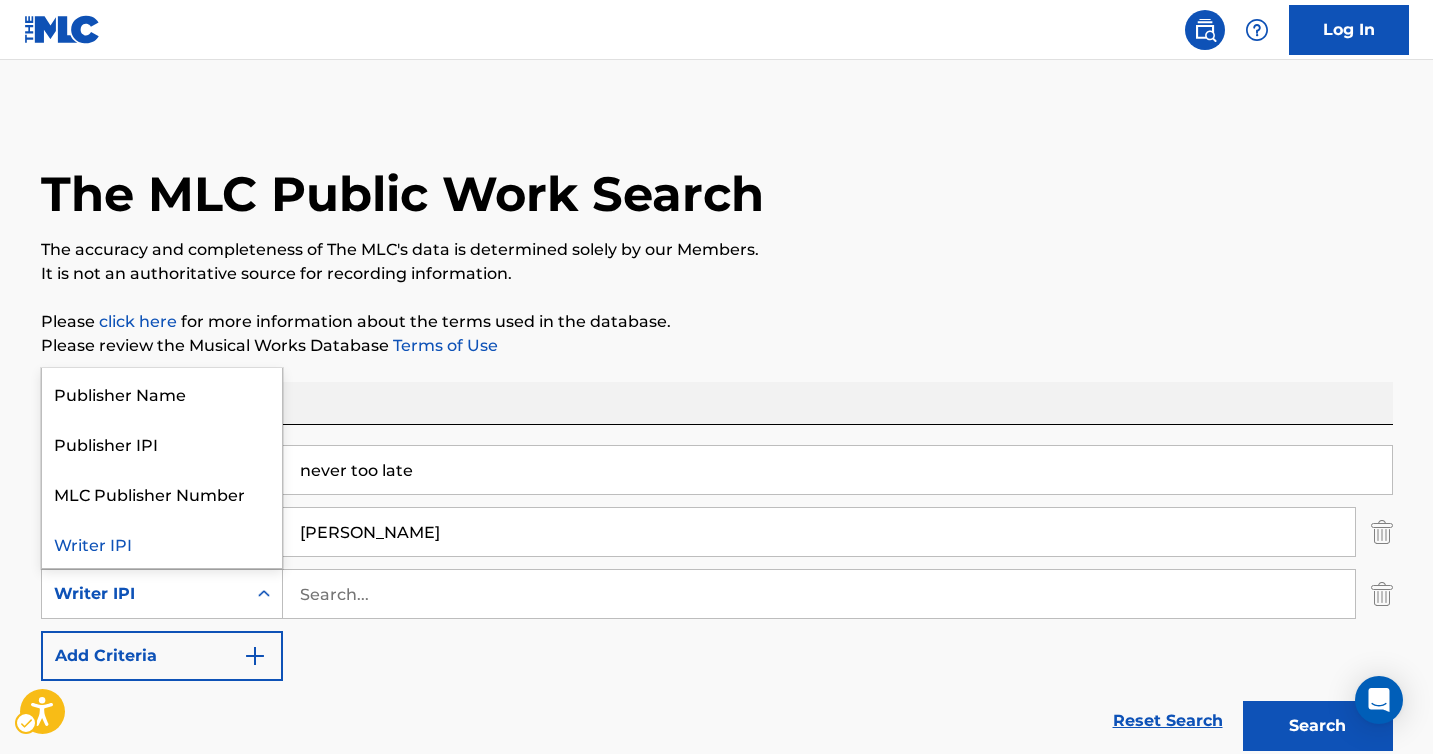click on "Writer IPI" at bounding box center (144, 594) 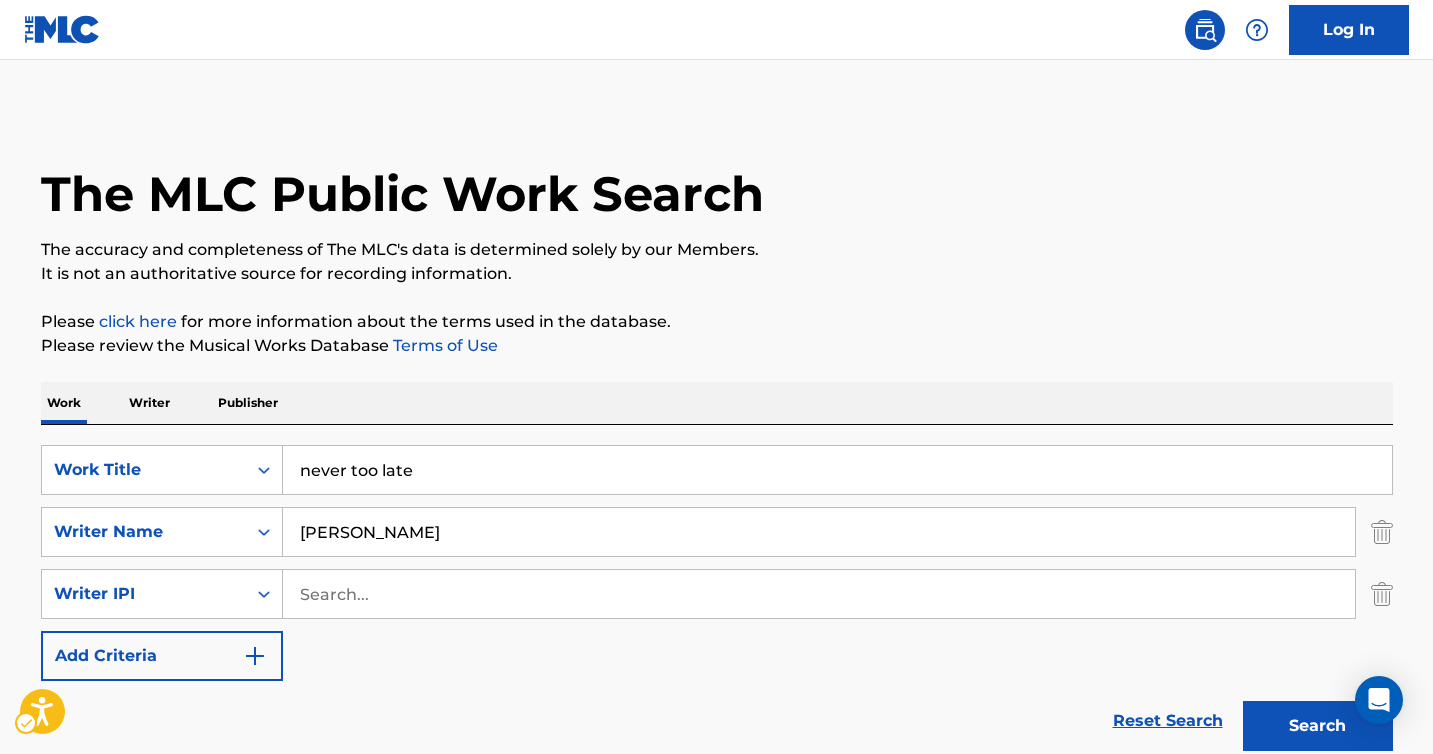 click on "Reset Search Search" at bounding box center (717, 721) 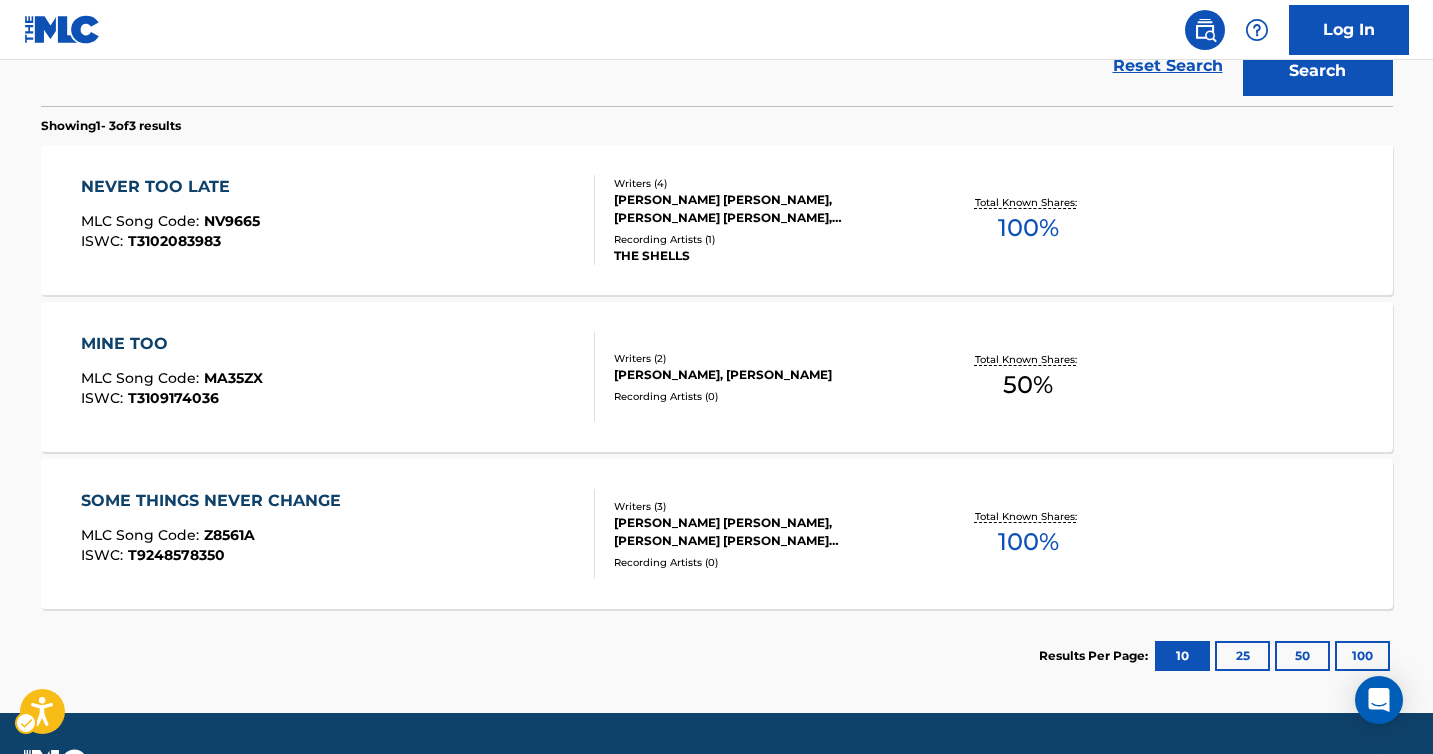 scroll, scrollTop: 692, scrollLeft: 0, axis: vertical 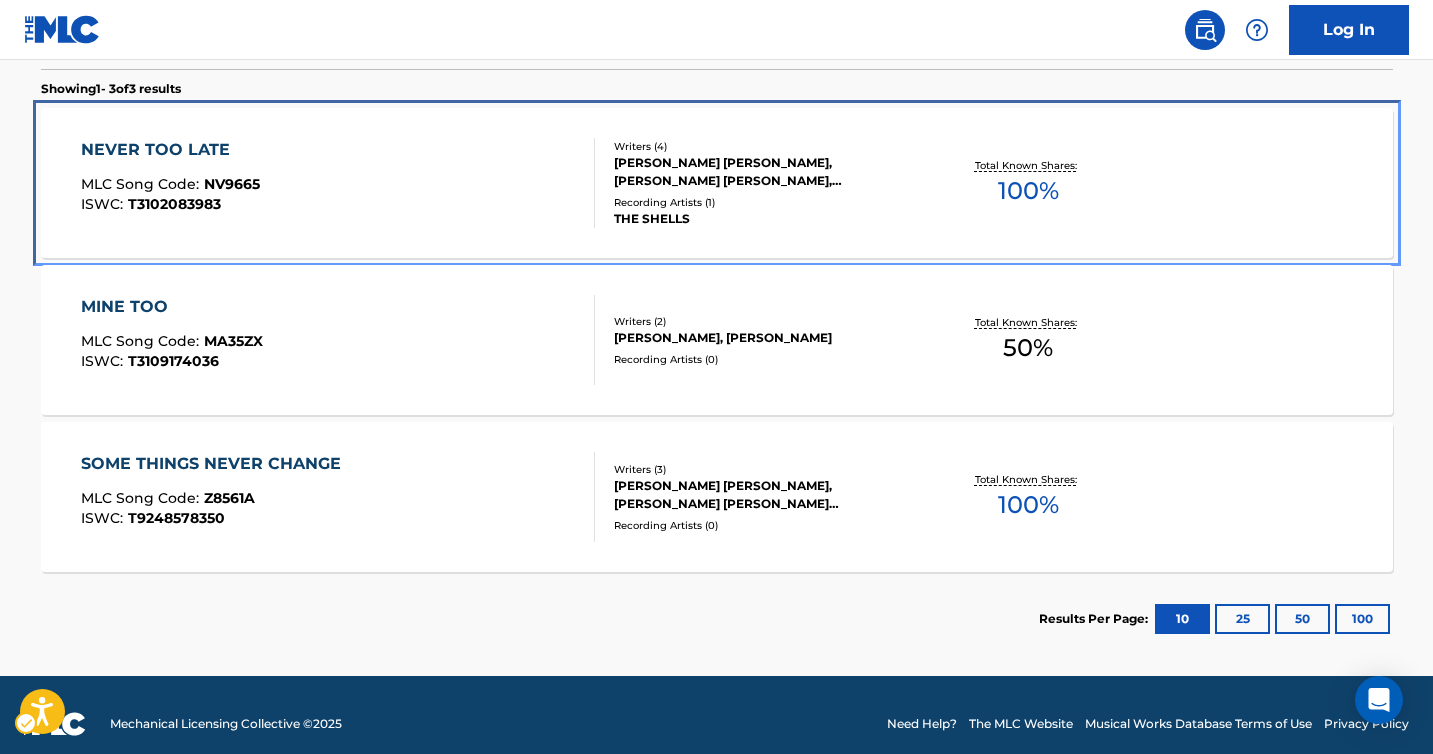 click on "NEVER TOO LATE" at bounding box center (170, 150) 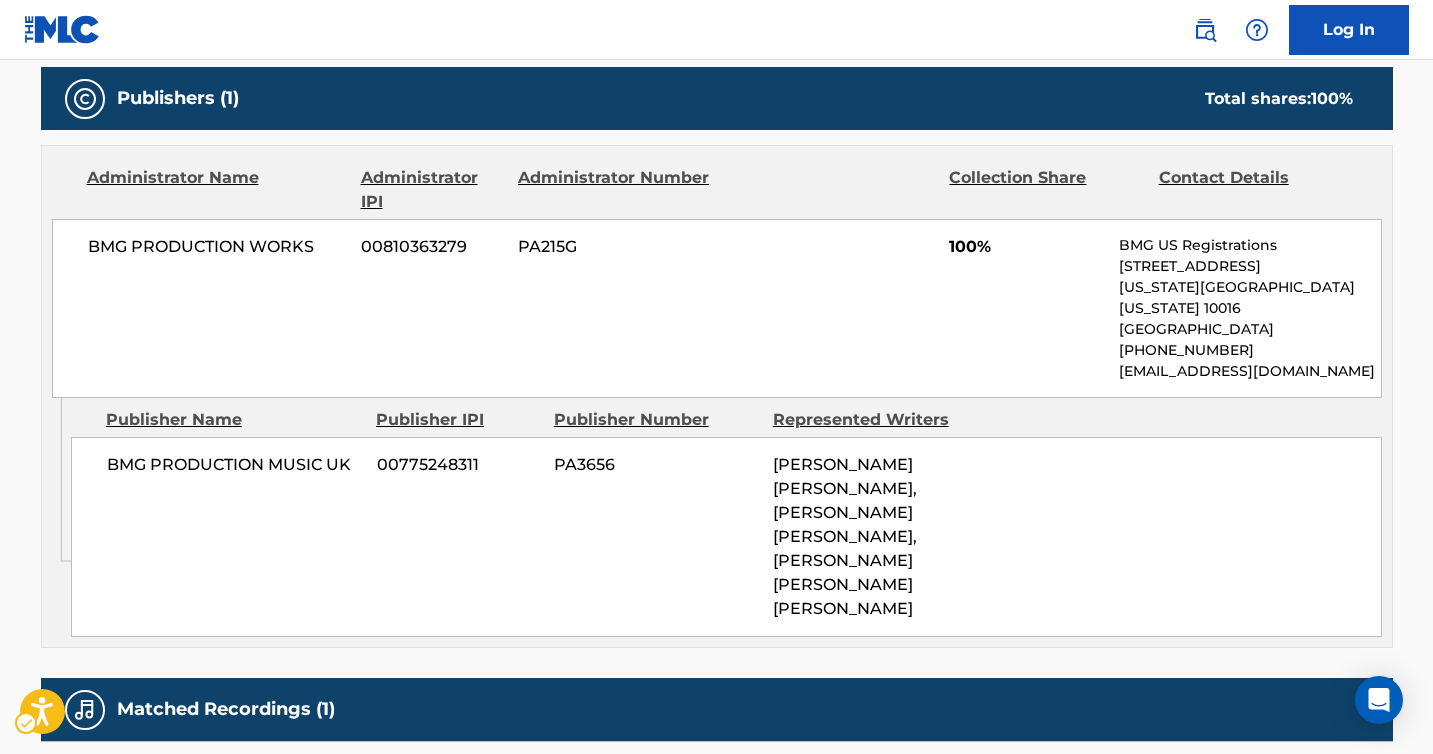scroll, scrollTop: 1109, scrollLeft: 0, axis: vertical 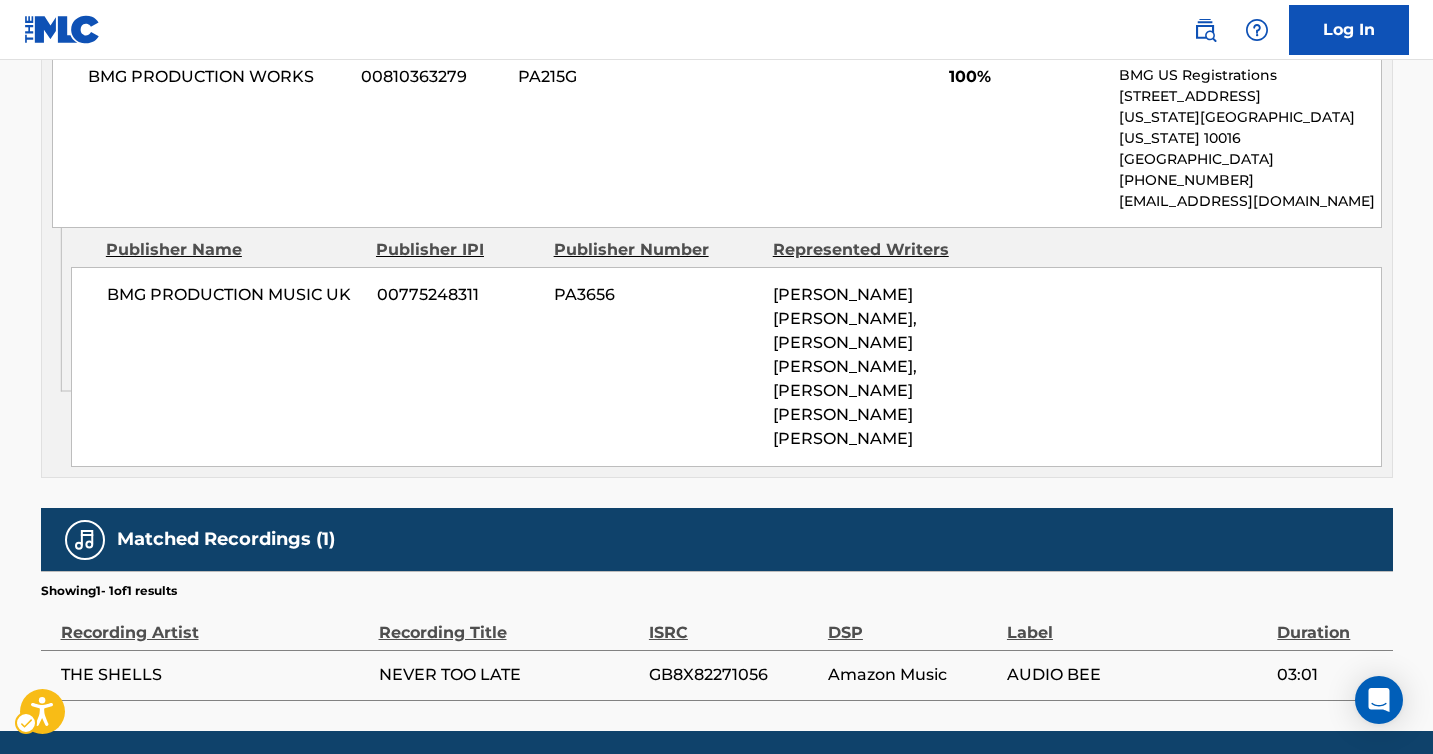 click on "THE SHELLS" at bounding box center [215, 675] 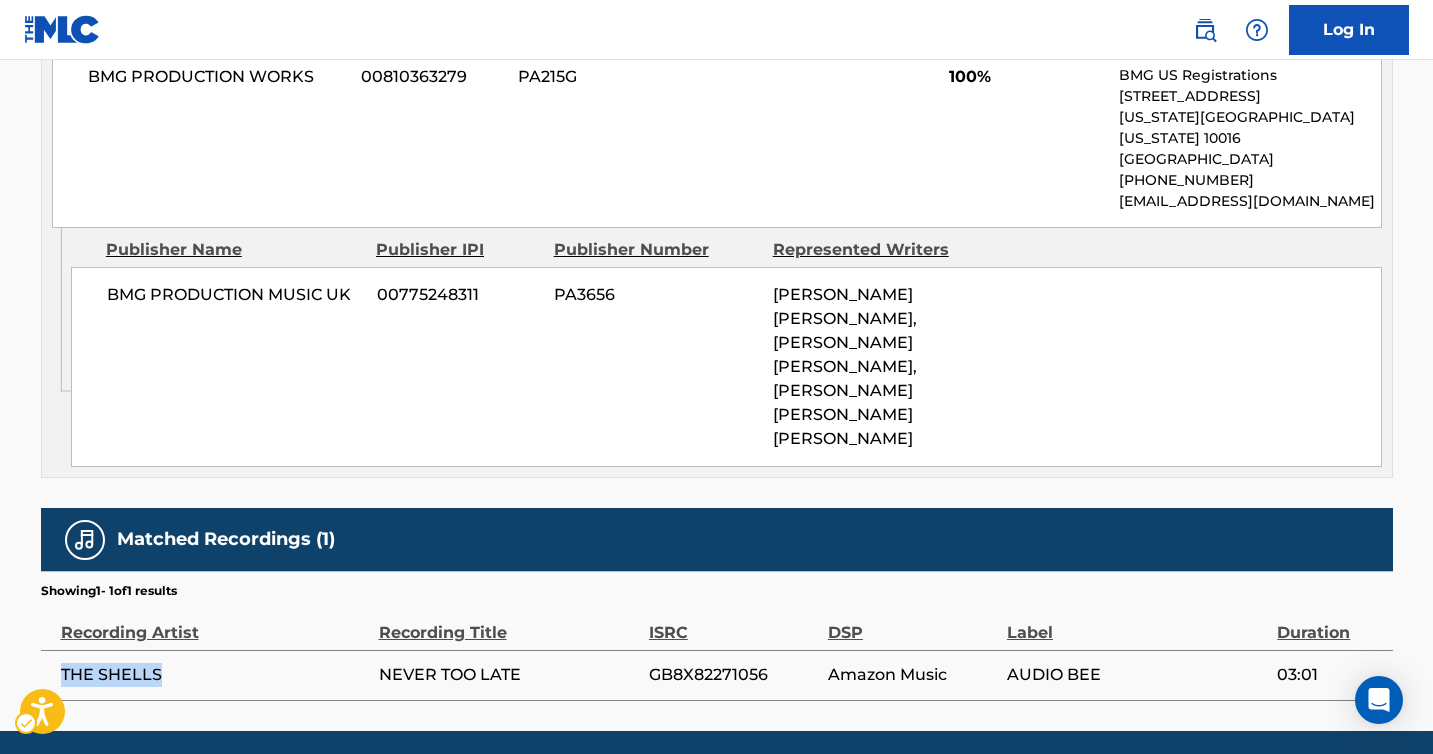 drag, startPoint x: 157, startPoint y: 606, endPoint x: 57, endPoint y: 602, distance: 100.07997 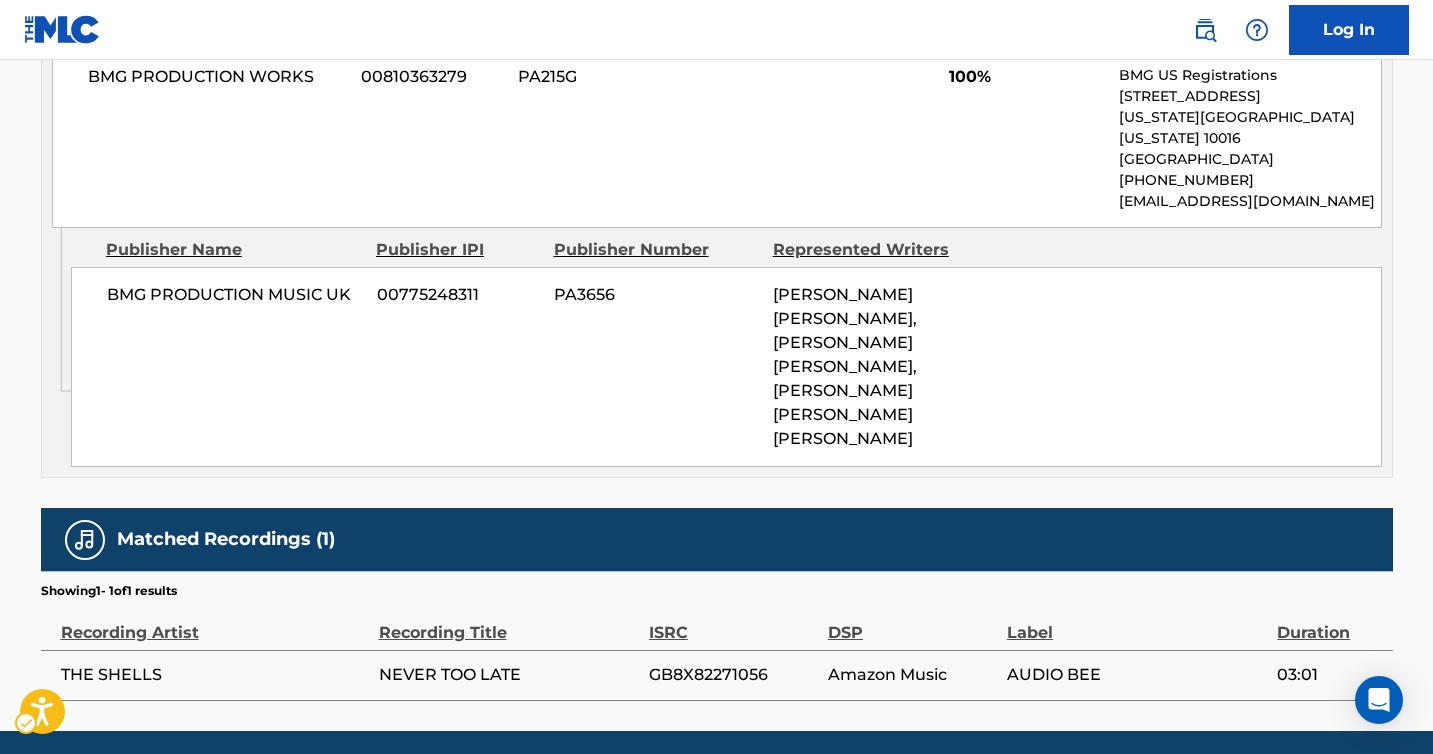 click on "THE SHELLS" at bounding box center [215, 675] 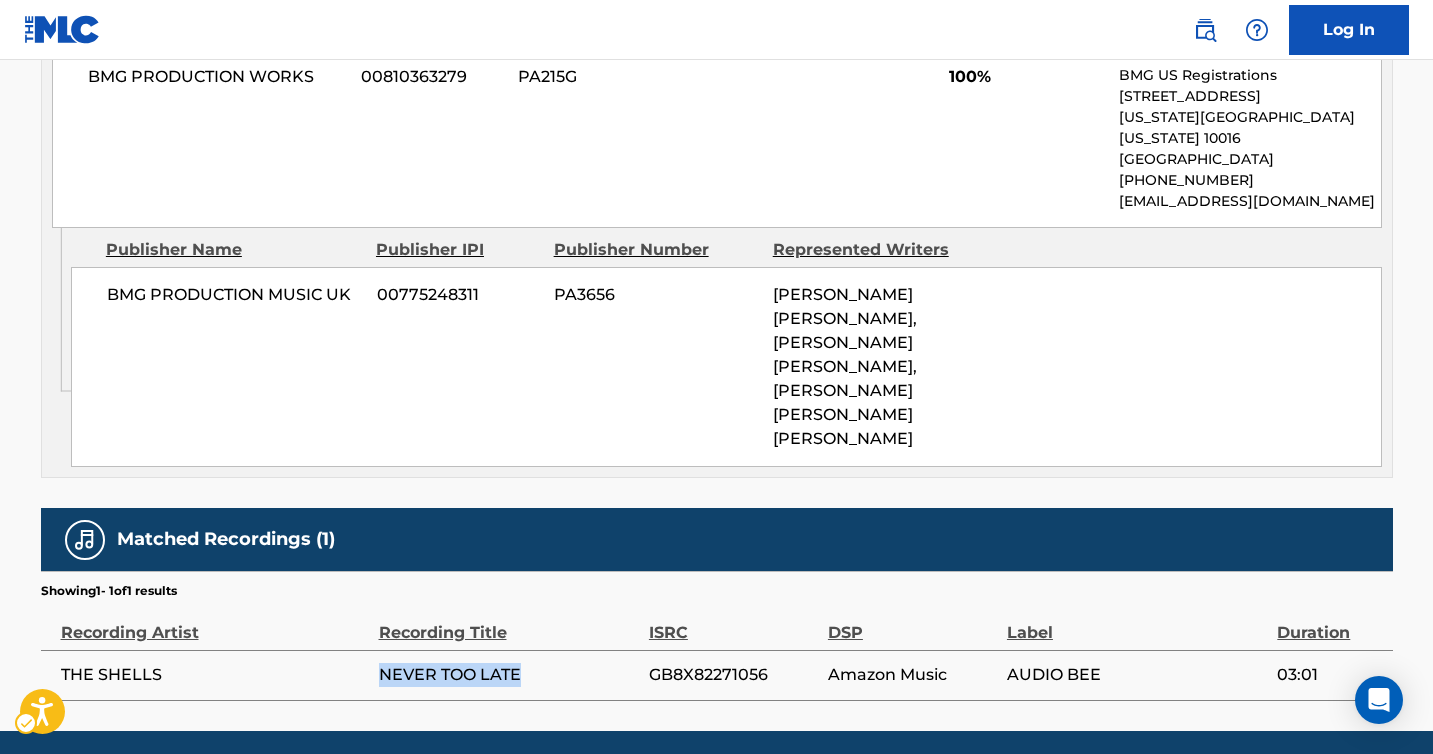 drag, startPoint x: 521, startPoint y: 612, endPoint x: 340, endPoint y: 610, distance: 181.01105 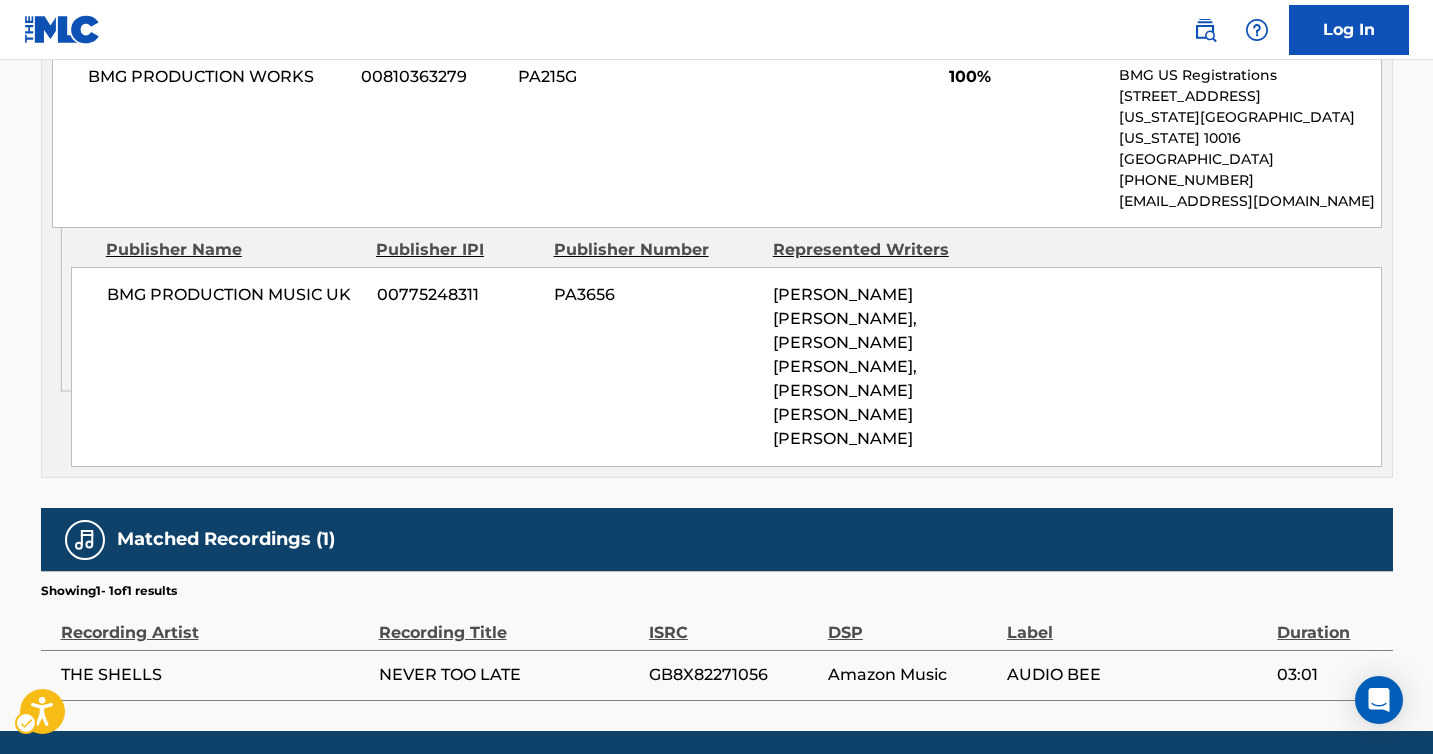 click on "GB8X82271056" at bounding box center [733, 675] 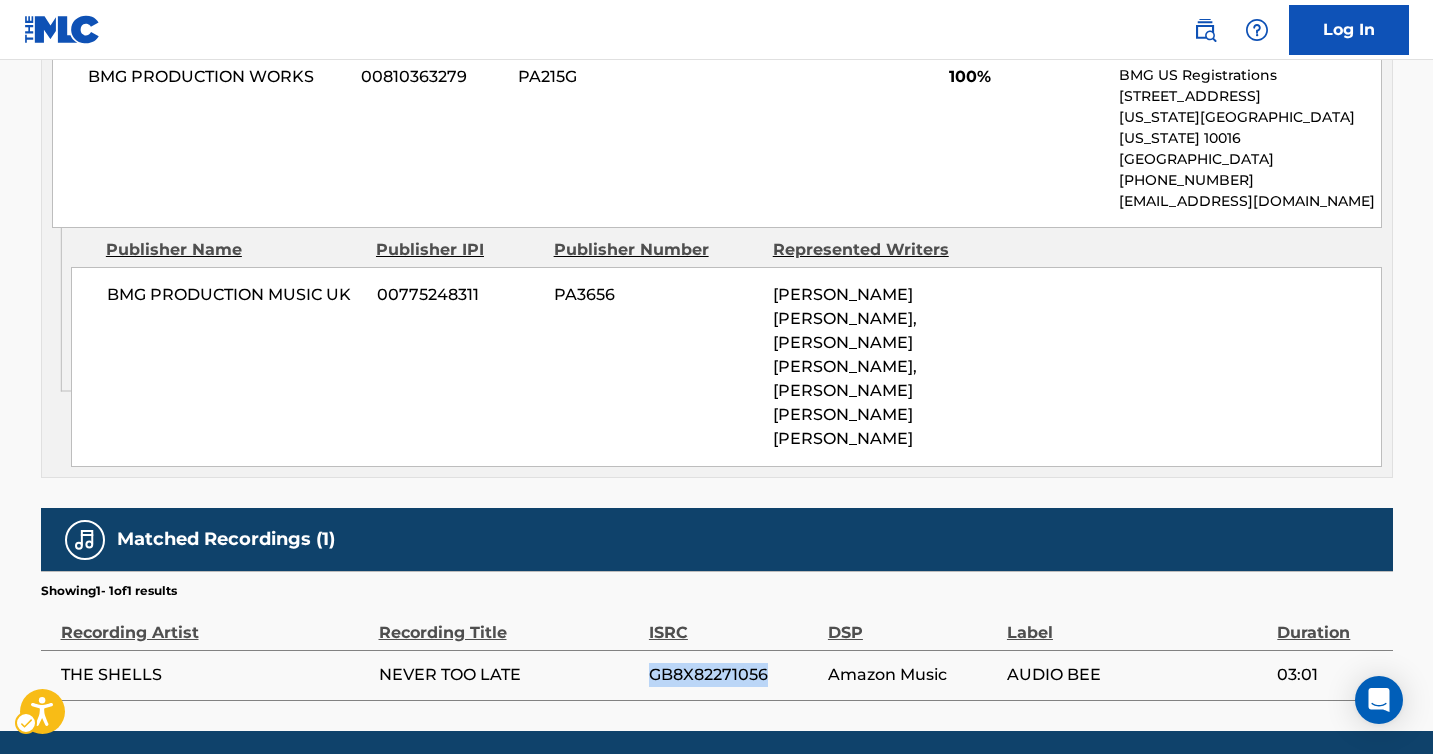 click on "GB8X82271056" at bounding box center (733, 675) 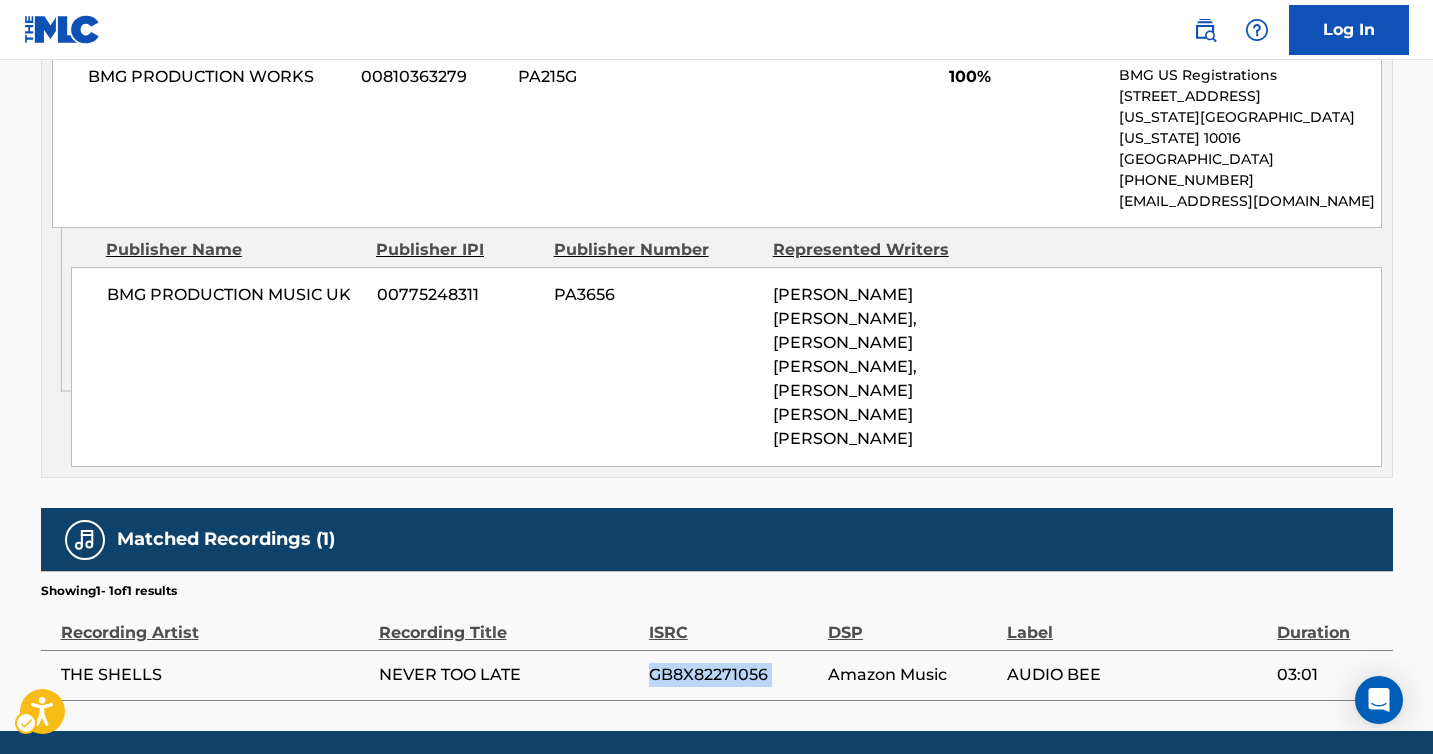 click on "GB8X82271056" at bounding box center (733, 675) 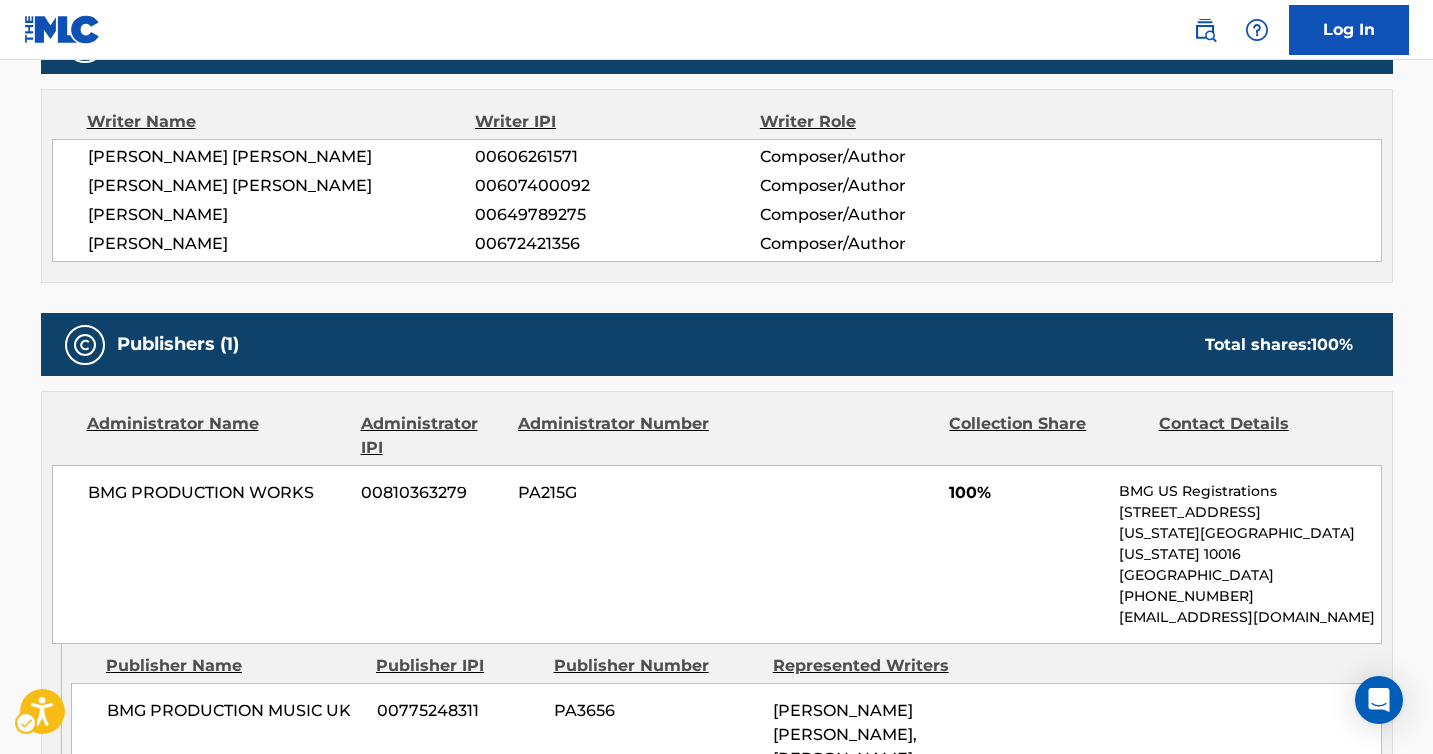 scroll, scrollTop: 0, scrollLeft: 0, axis: both 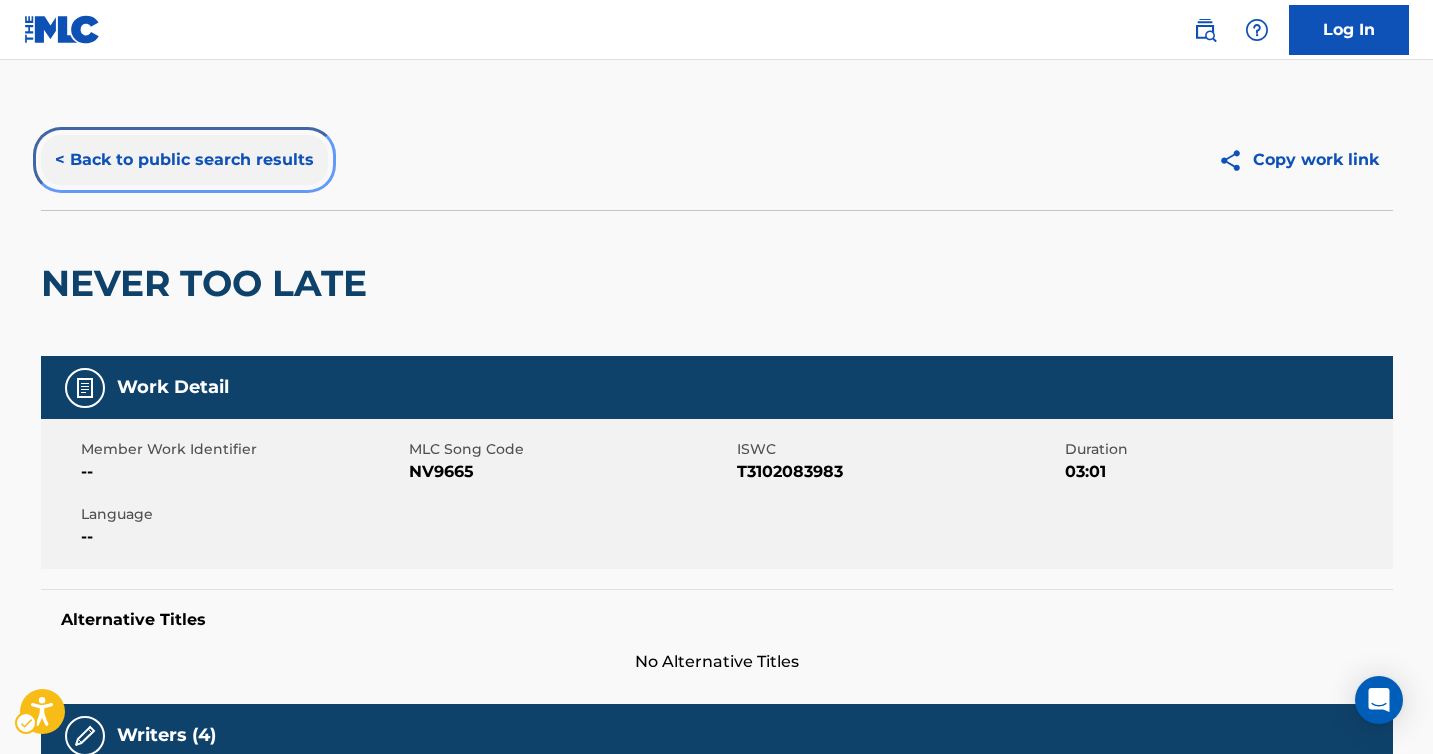 click on "< Back to public search results" at bounding box center (184, 160) 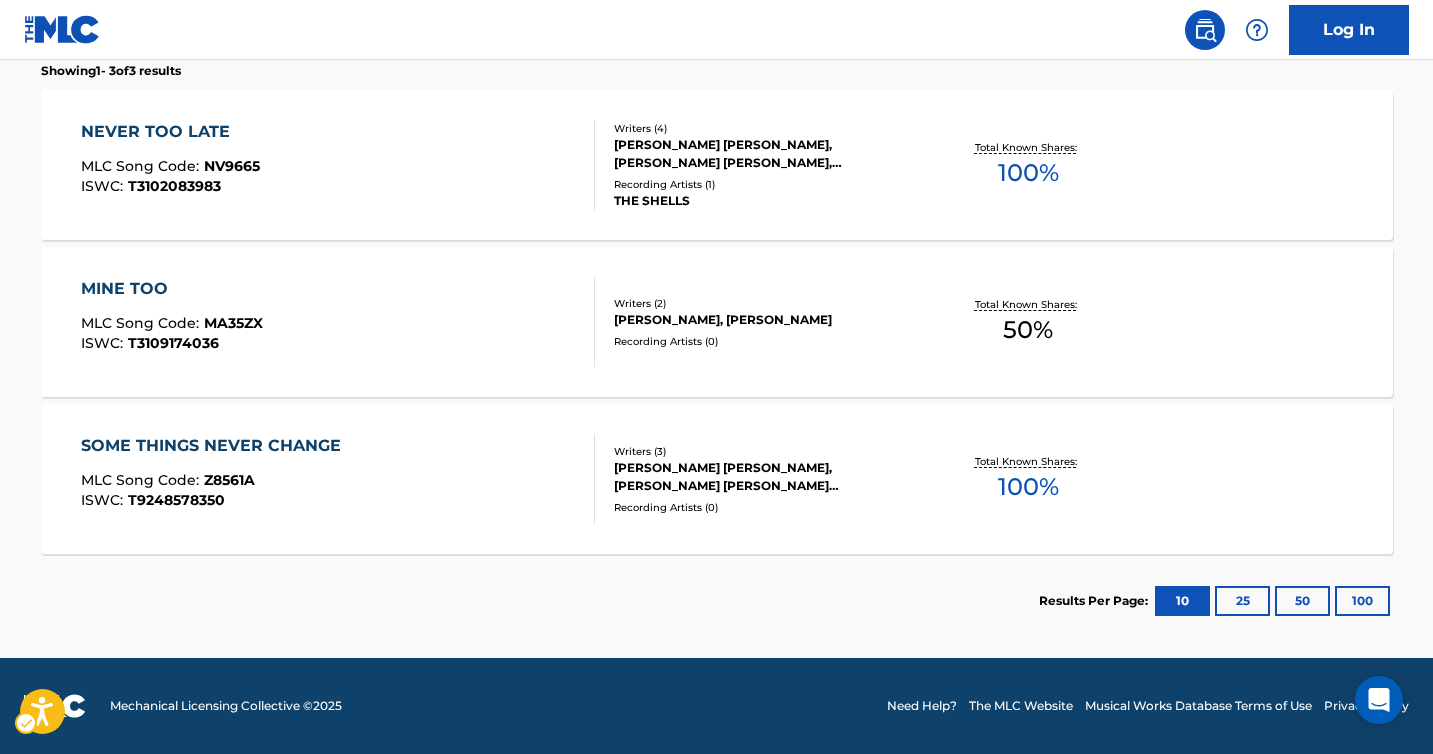scroll, scrollTop: 0, scrollLeft: 0, axis: both 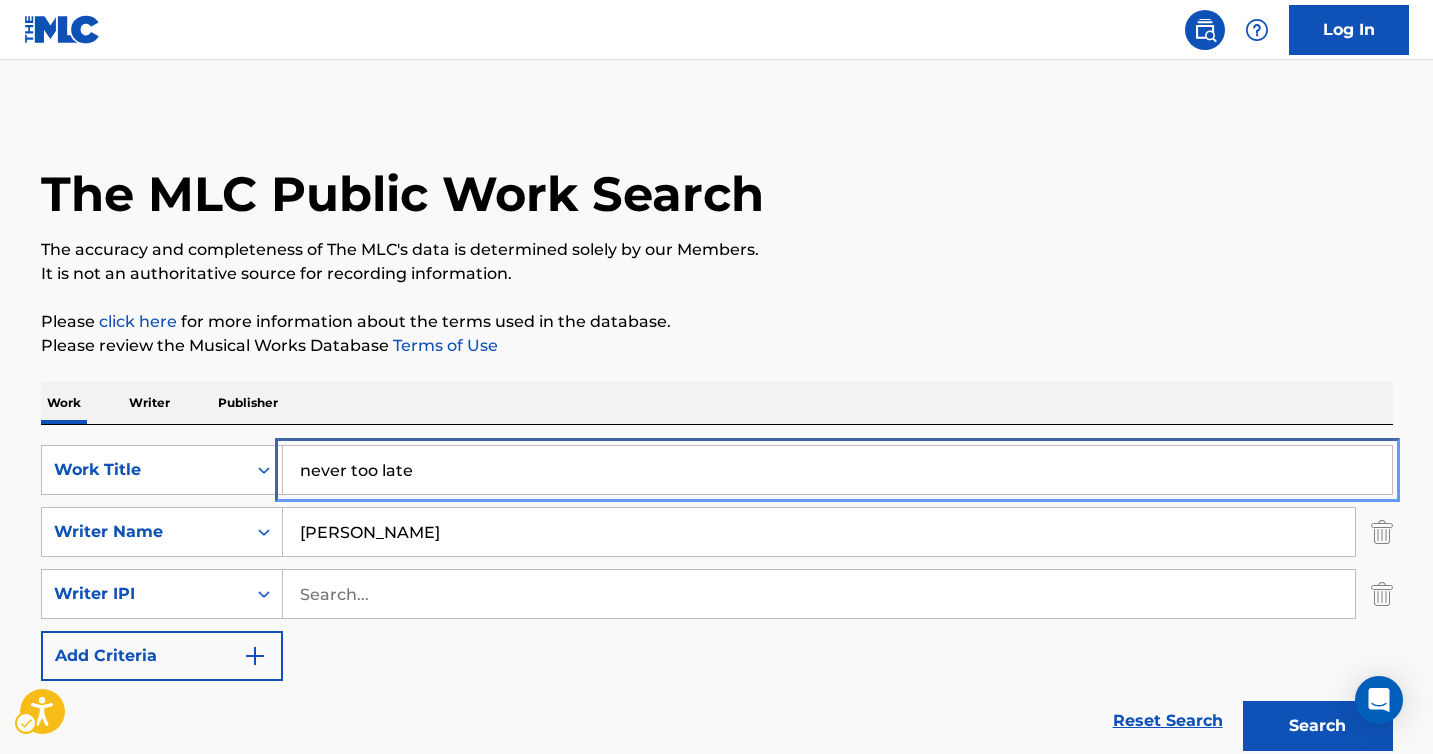 click on "never too late" at bounding box center [837, 470] 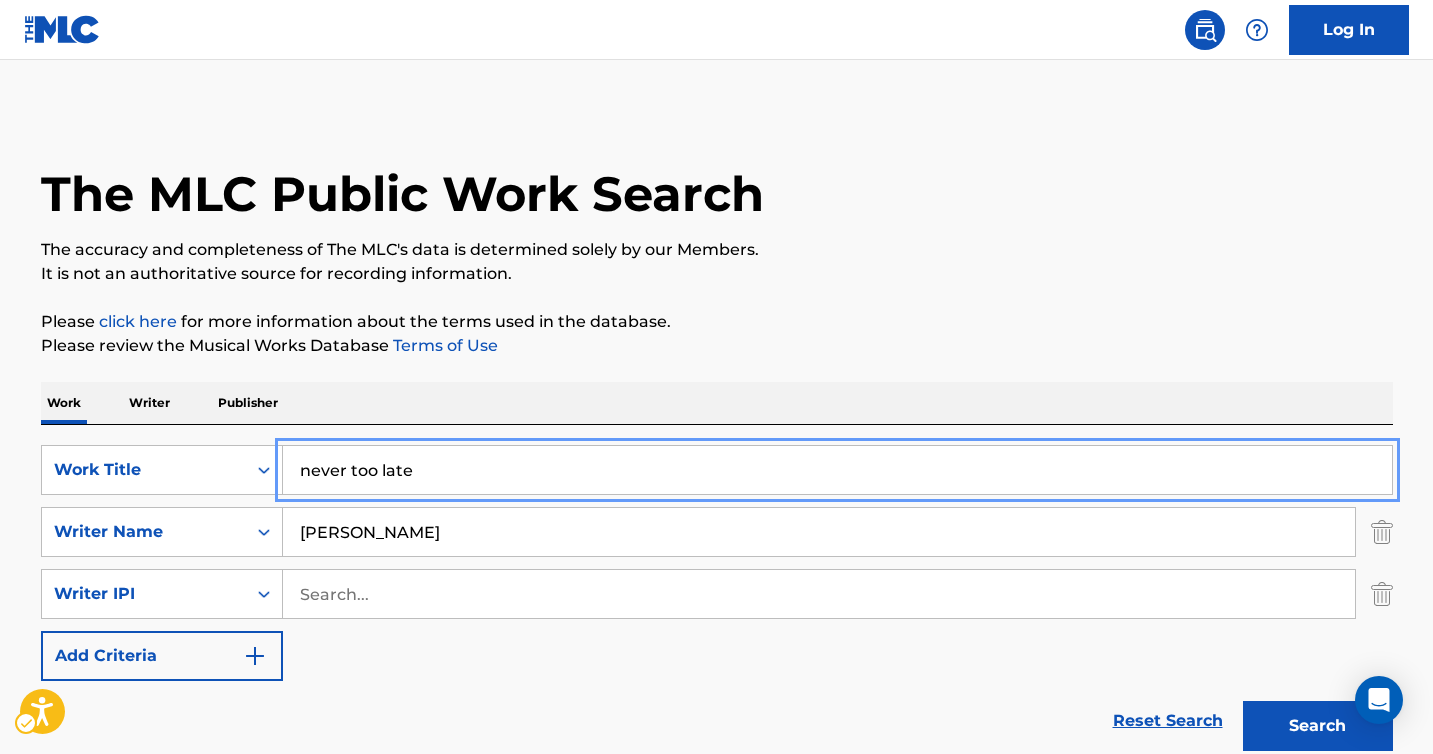 click on "never too late" at bounding box center [837, 470] 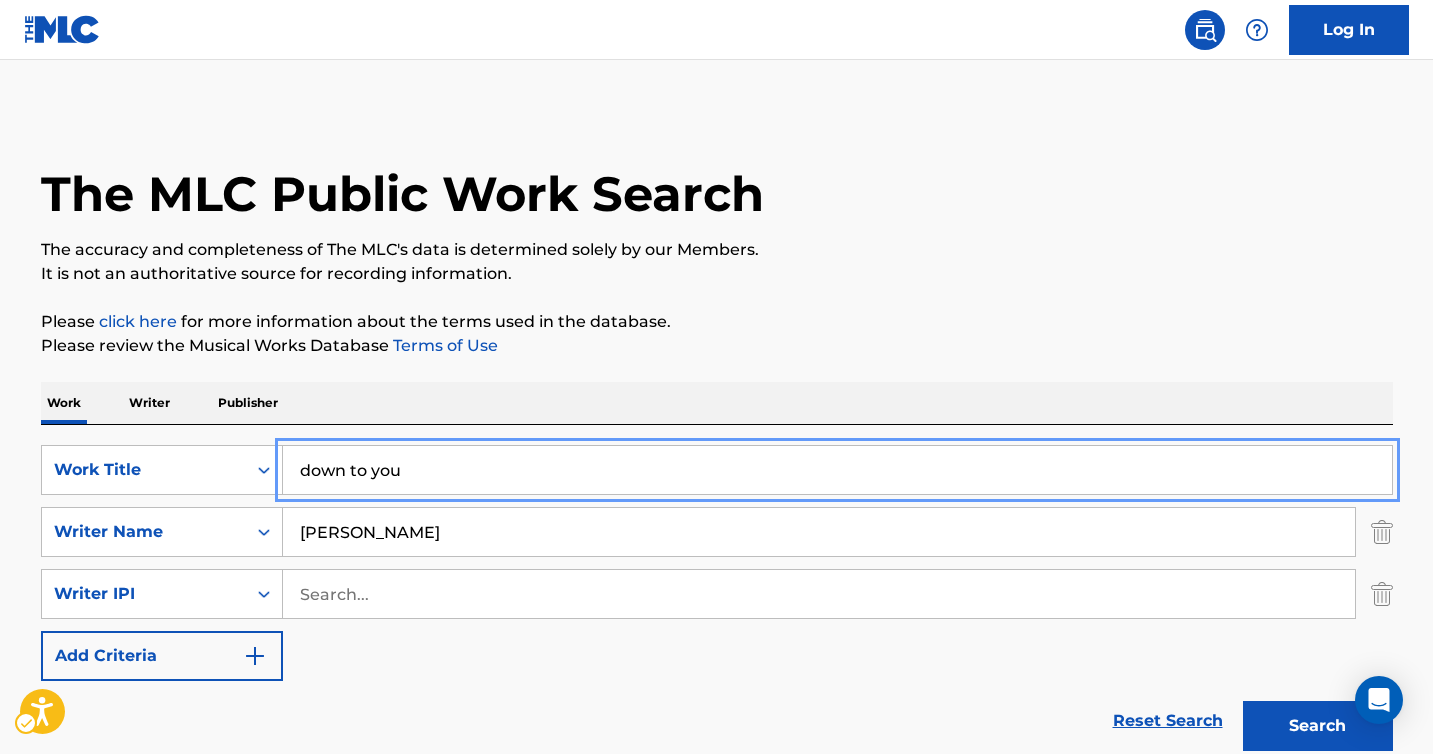 type on "down to you" 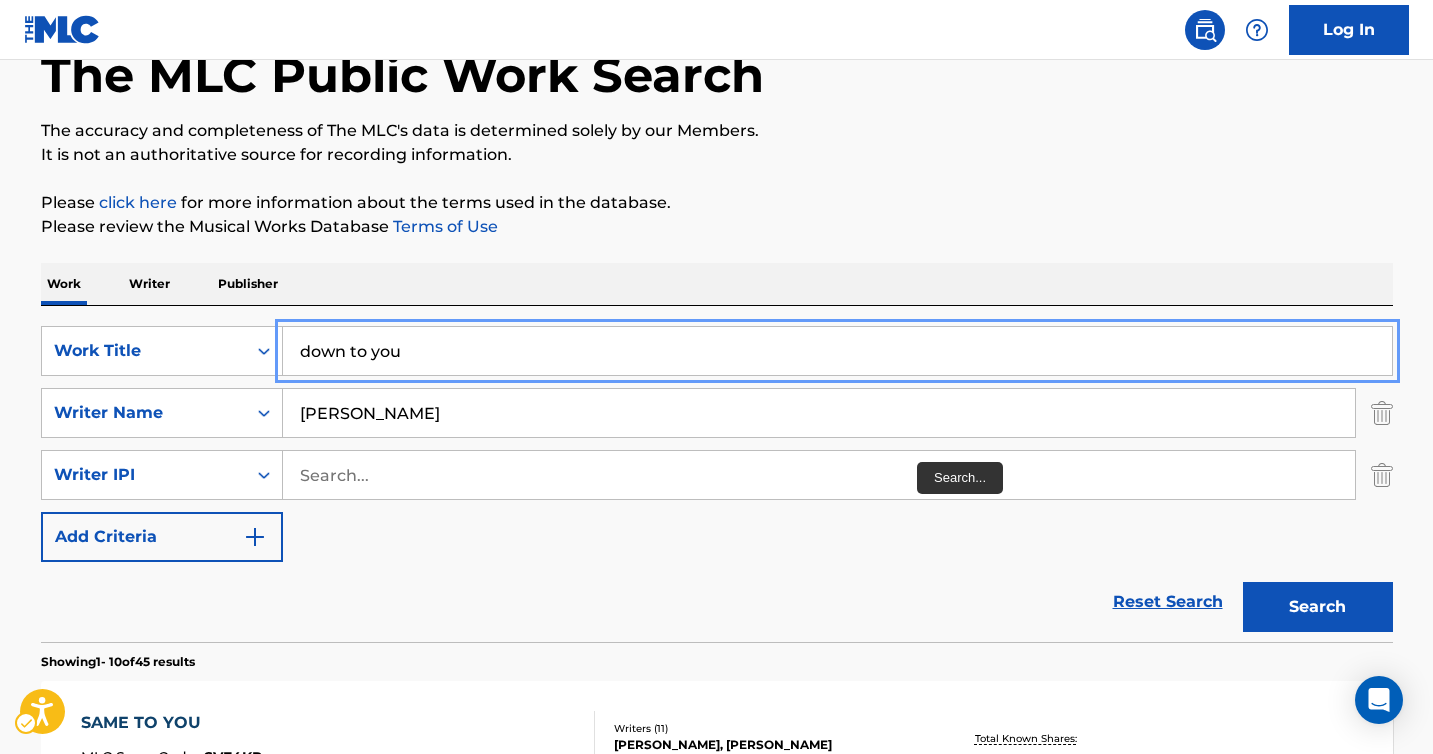 scroll, scrollTop: 349, scrollLeft: 0, axis: vertical 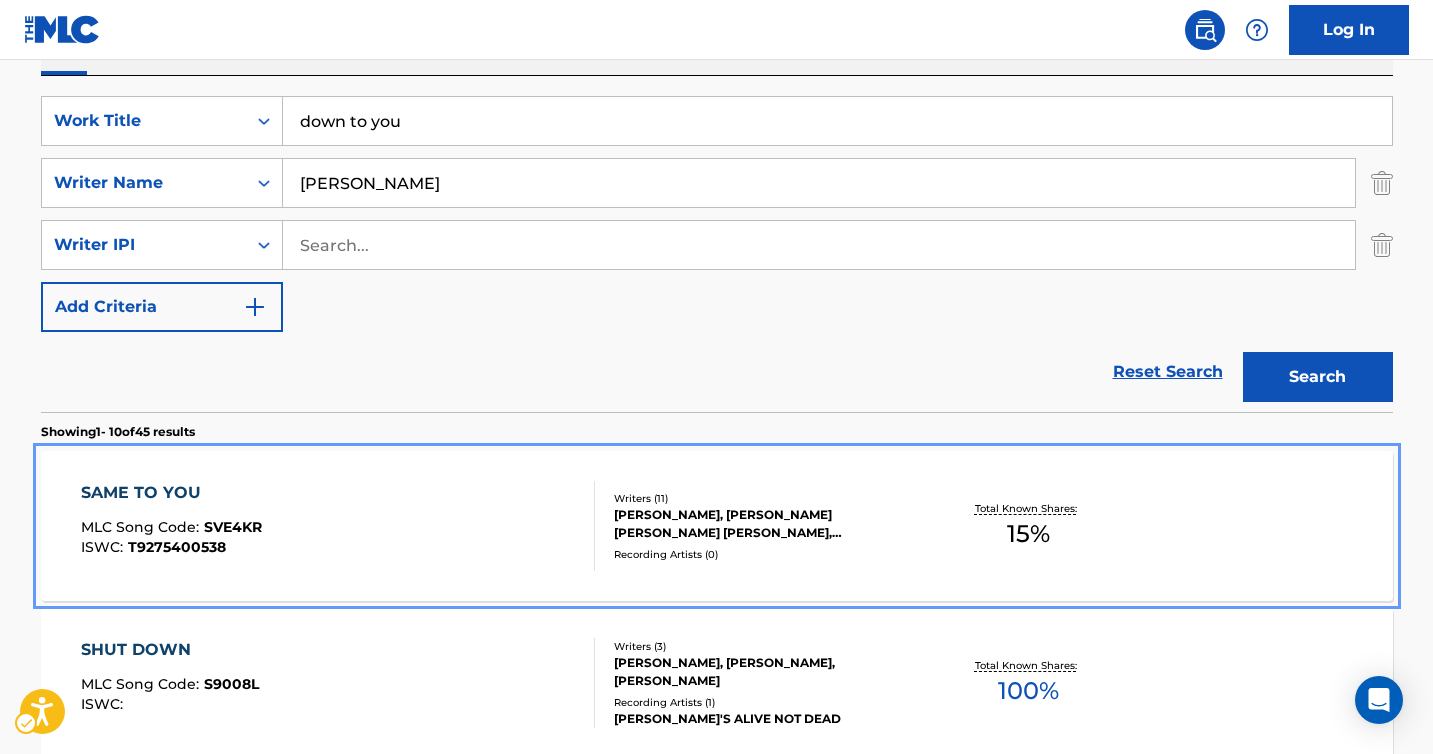 click on "[PERSON_NAME], [PERSON_NAME] [PERSON_NAME] [PERSON_NAME], [PERSON_NAME], [PERSON_NAME] [PERSON_NAME], [PERSON_NAME] [PERSON_NAME], [PERSON_NAME] [PERSON_NAME], [PERSON_NAME], [PERSON_NAME], [PERSON_NAME], [PERSON_NAME] [PERSON_NAME]" at bounding box center [765, 524] 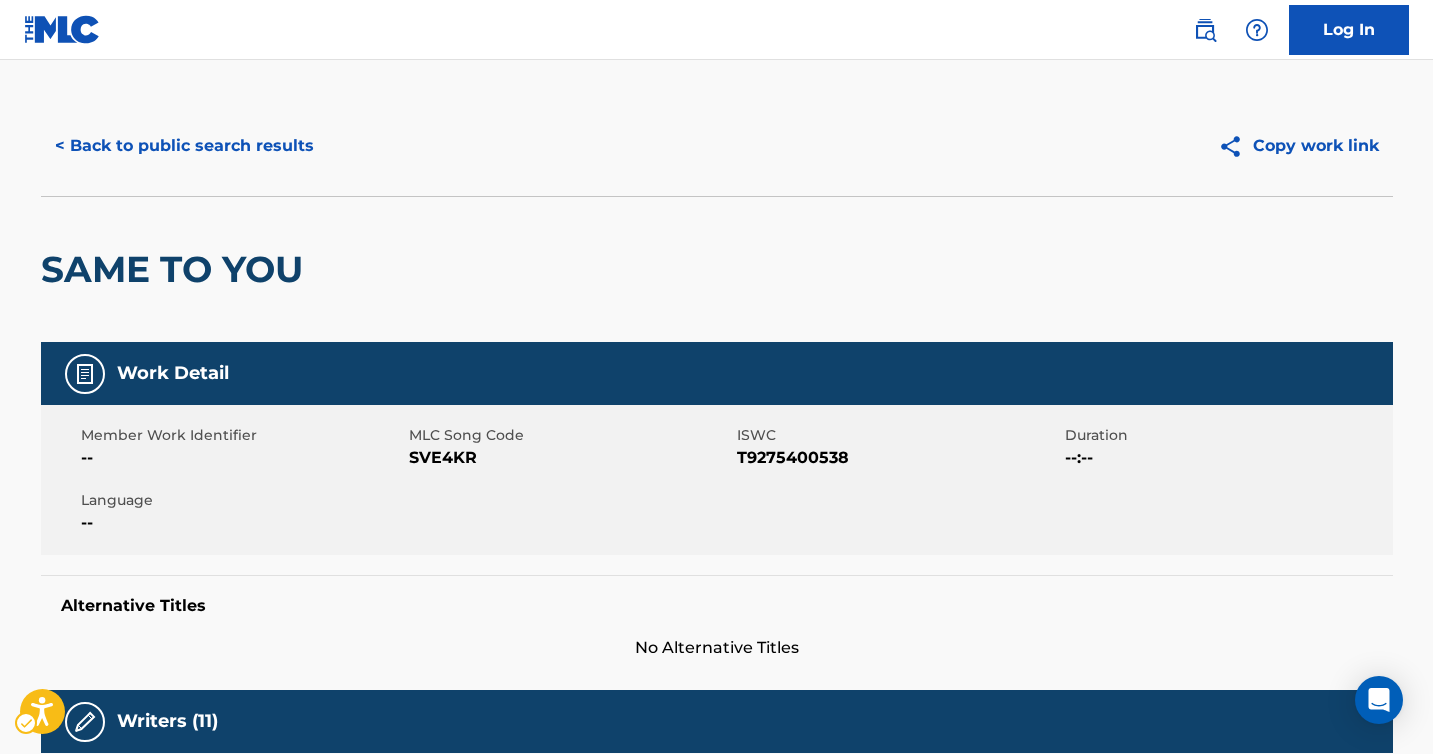 scroll, scrollTop: 0, scrollLeft: 0, axis: both 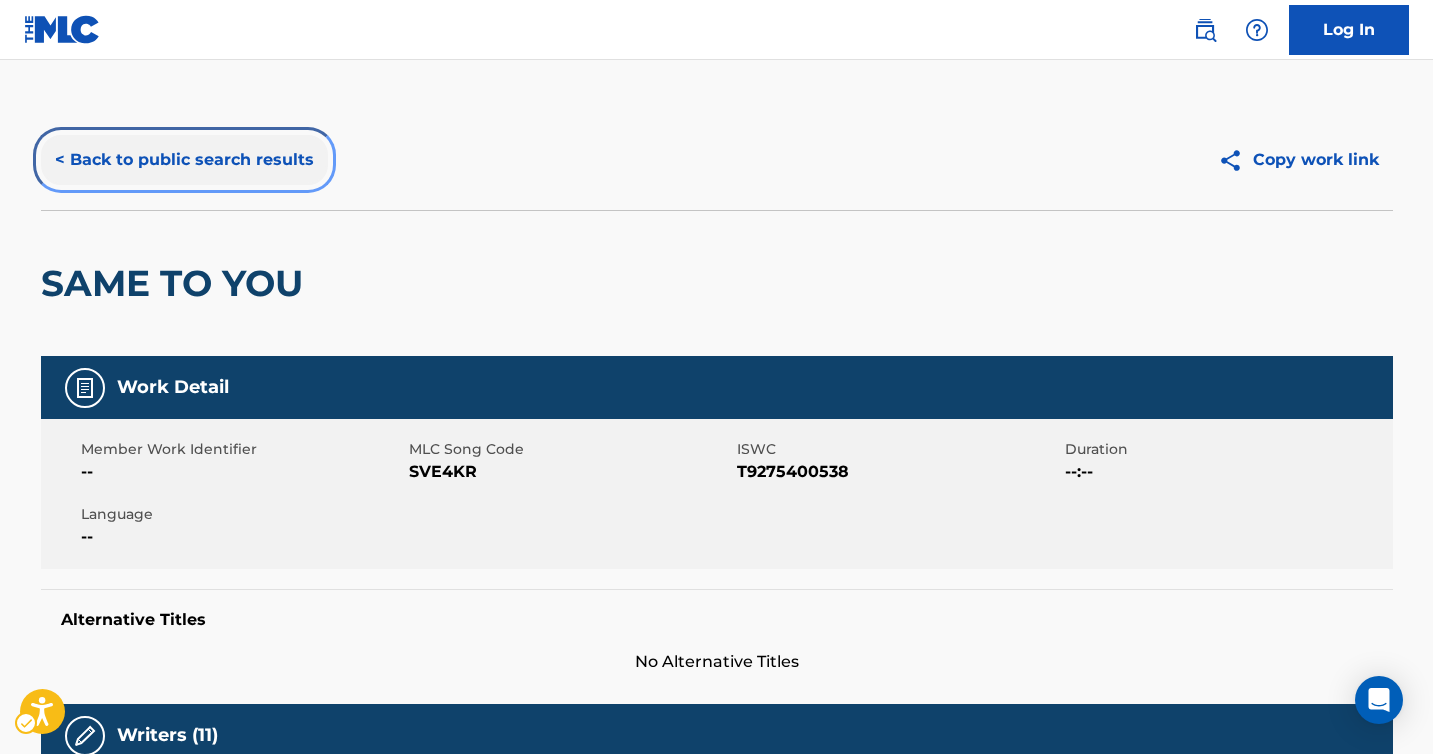 click on "< Back to public search results" at bounding box center (184, 160) 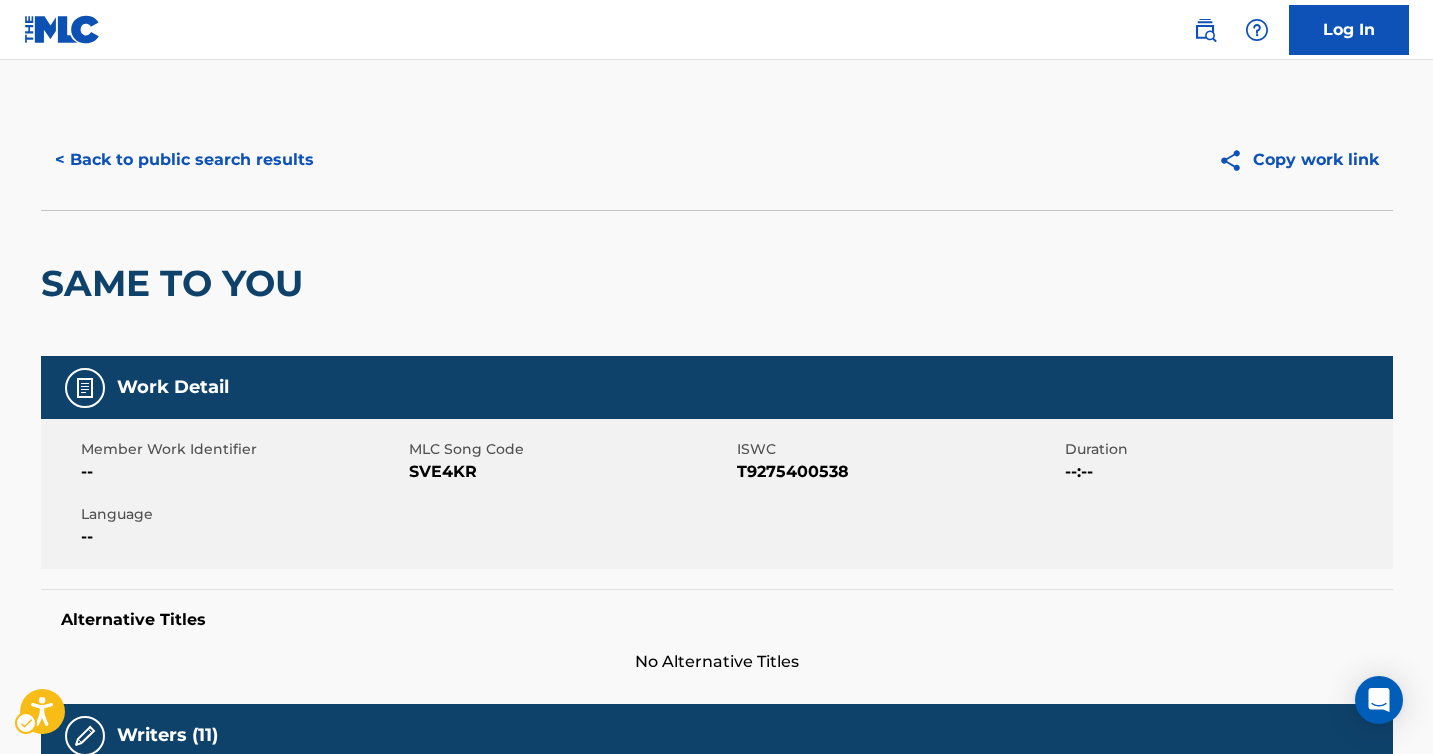scroll, scrollTop: 349, scrollLeft: 0, axis: vertical 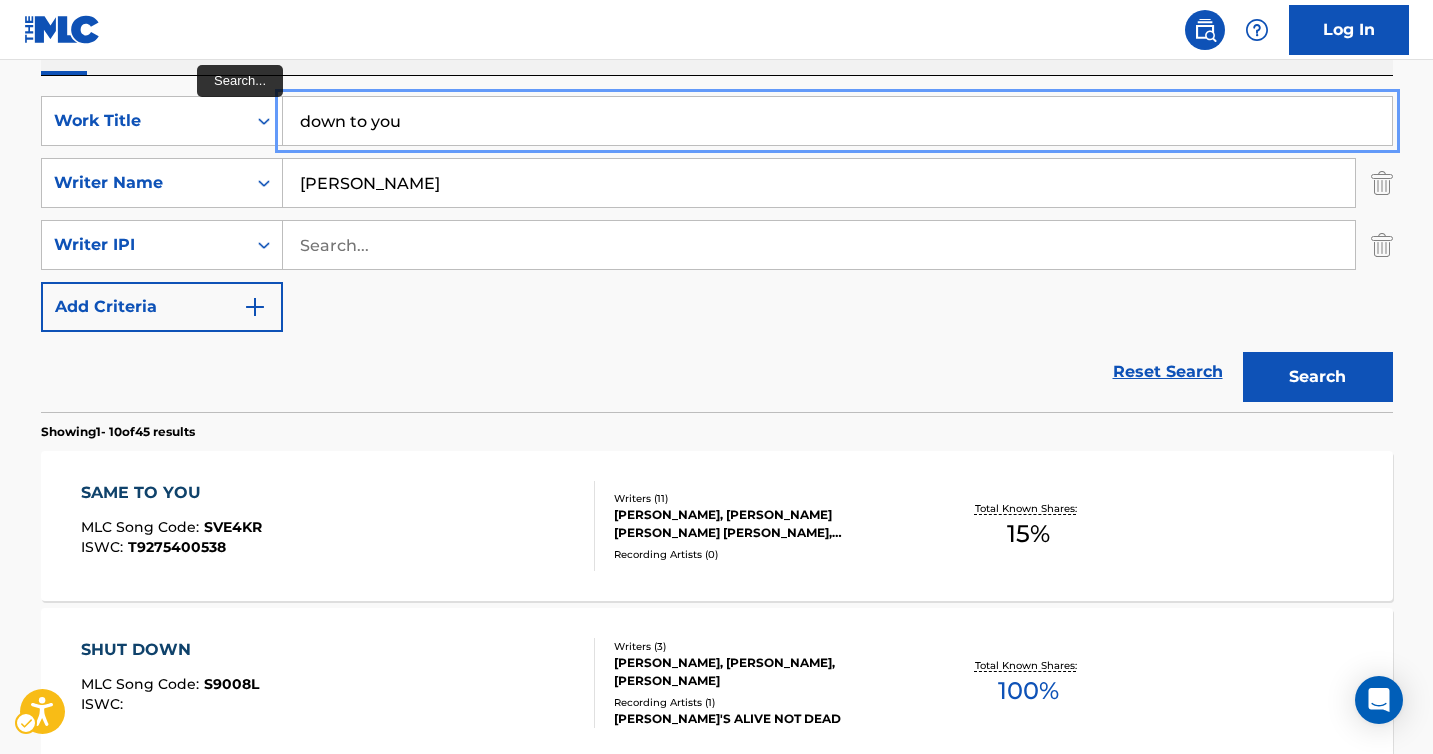 click on "down to you" at bounding box center [837, 121] 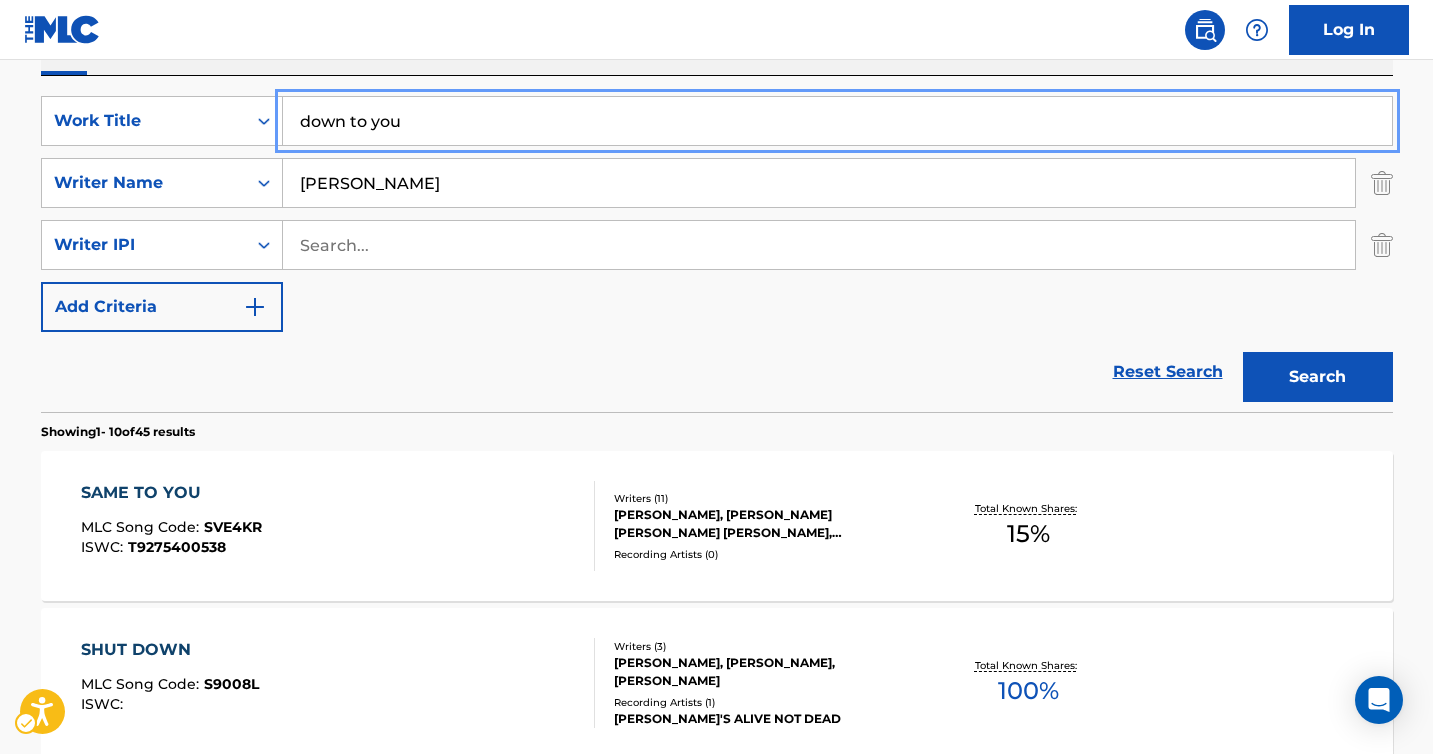 click on "down to you" at bounding box center [837, 121] 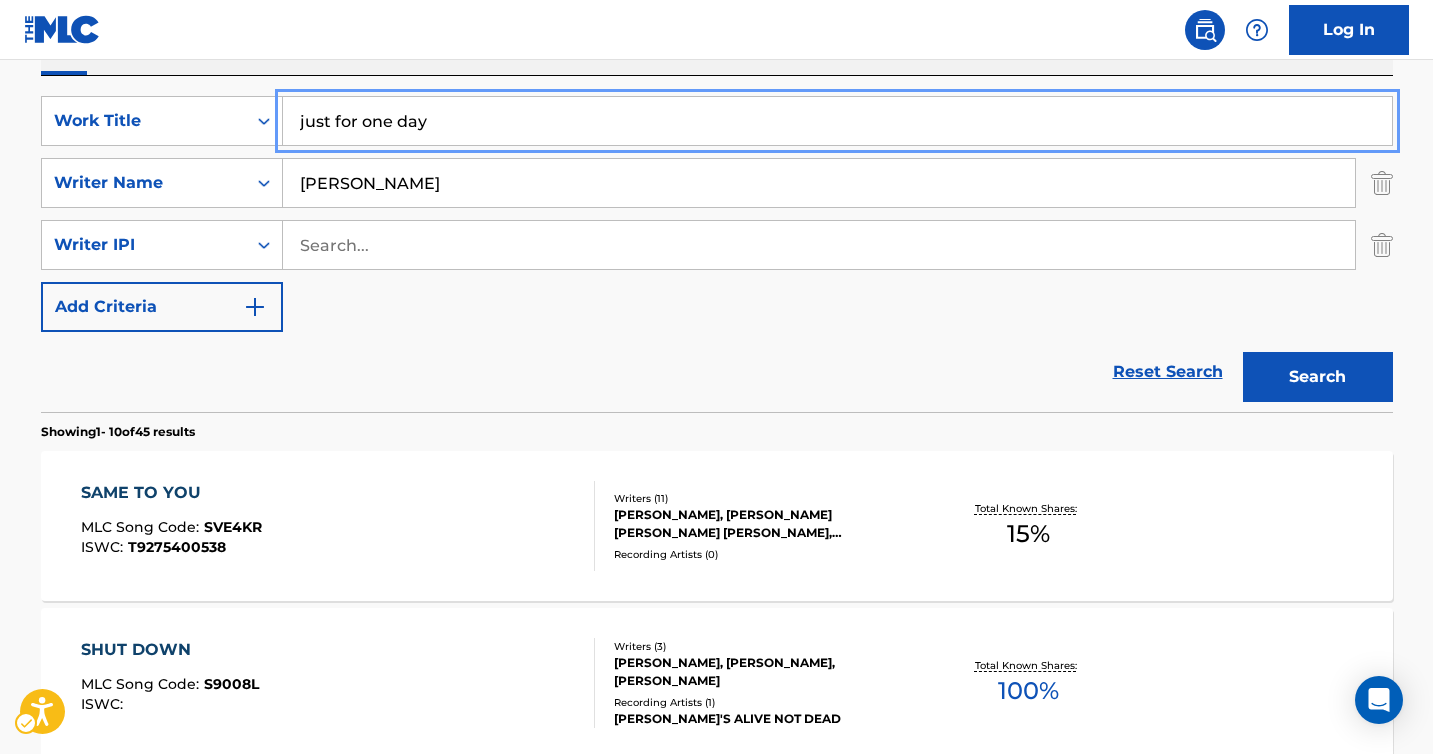 type on "just for one day" 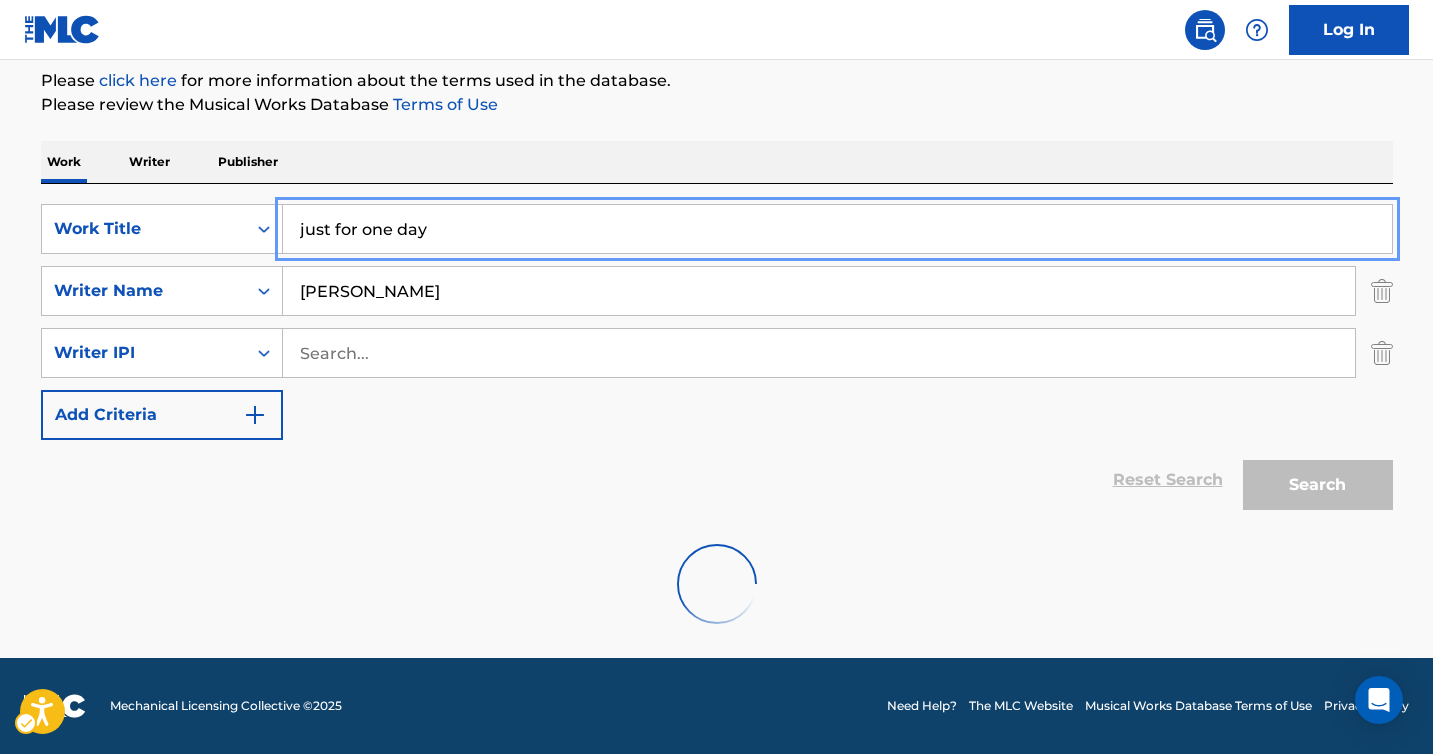scroll, scrollTop: 349, scrollLeft: 0, axis: vertical 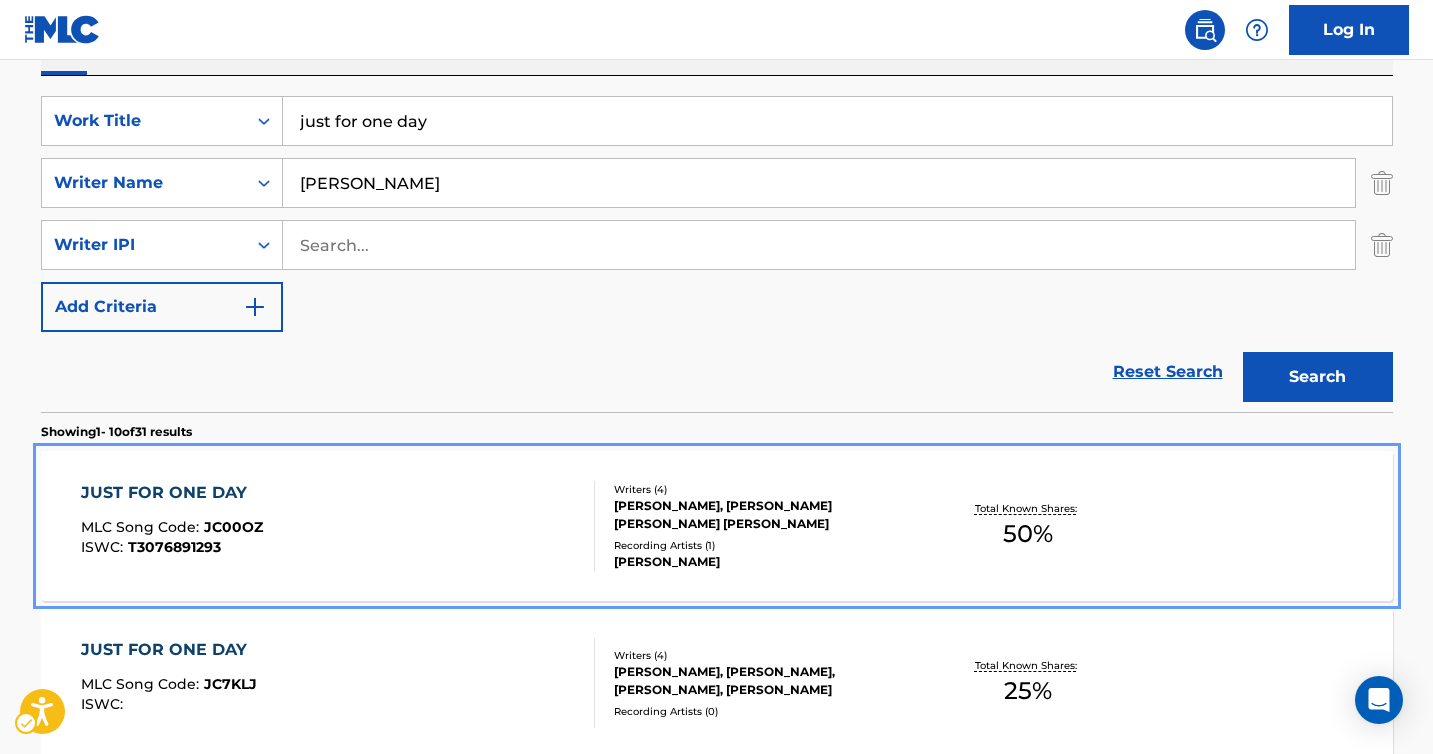 click on "[PERSON_NAME], [PERSON_NAME] [PERSON_NAME] [PERSON_NAME]" at bounding box center [765, 515] 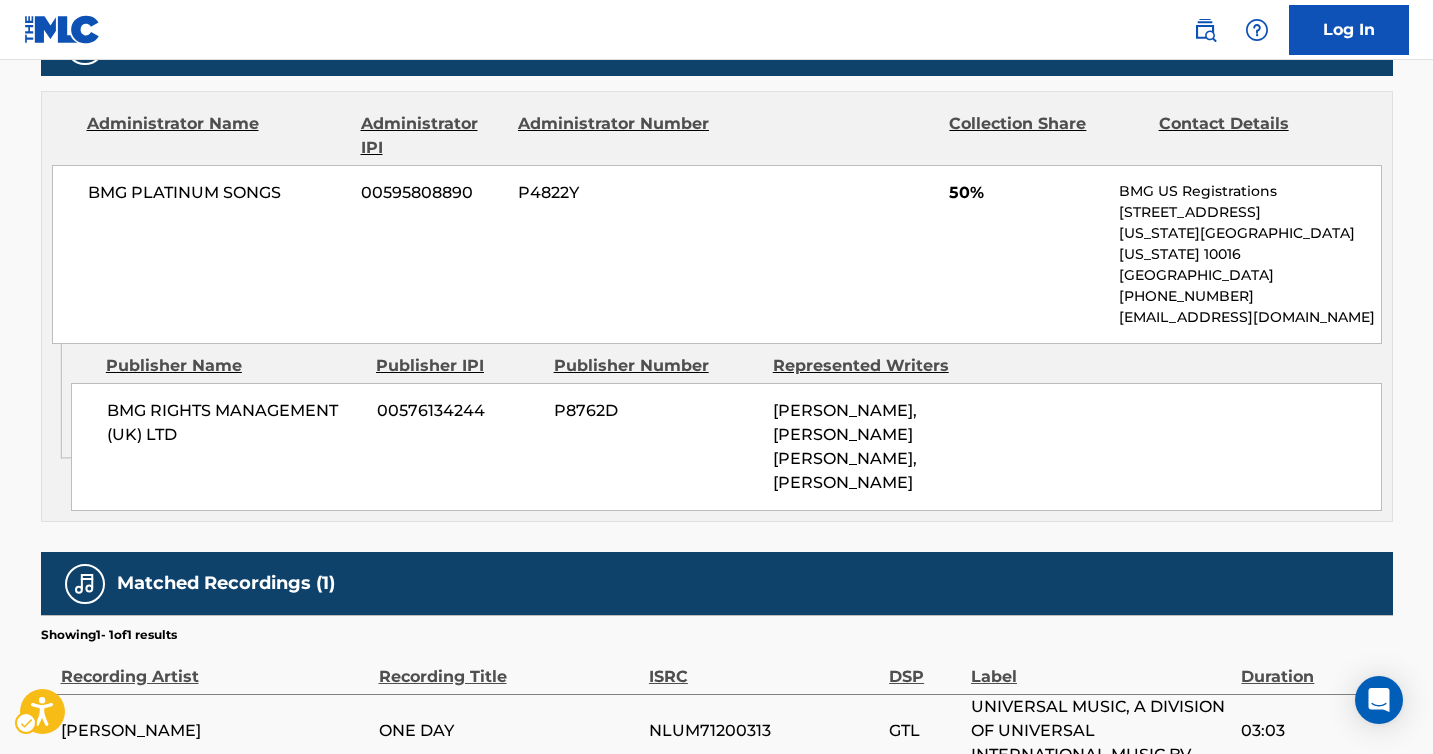 scroll, scrollTop: 1108, scrollLeft: 0, axis: vertical 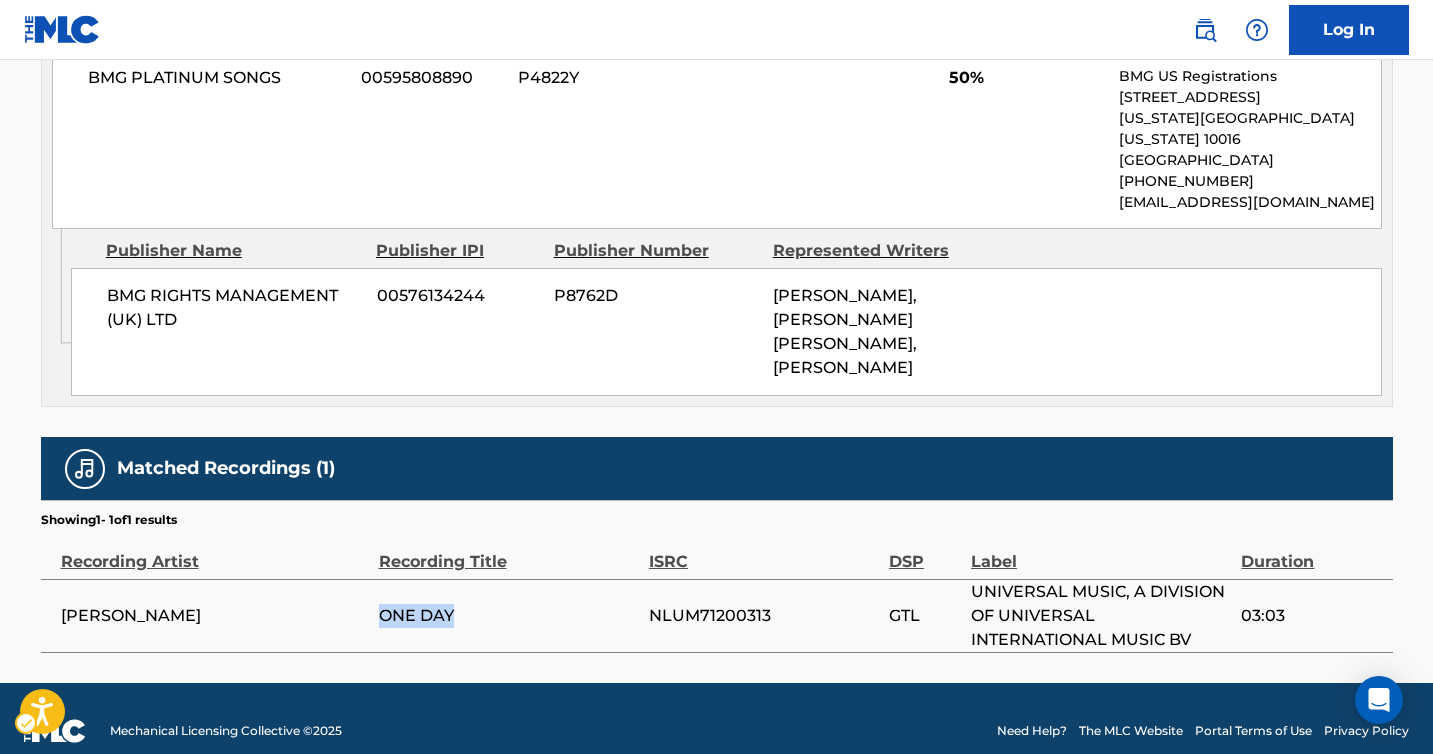 click on "ONE DAY" at bounding box center [509, 616] 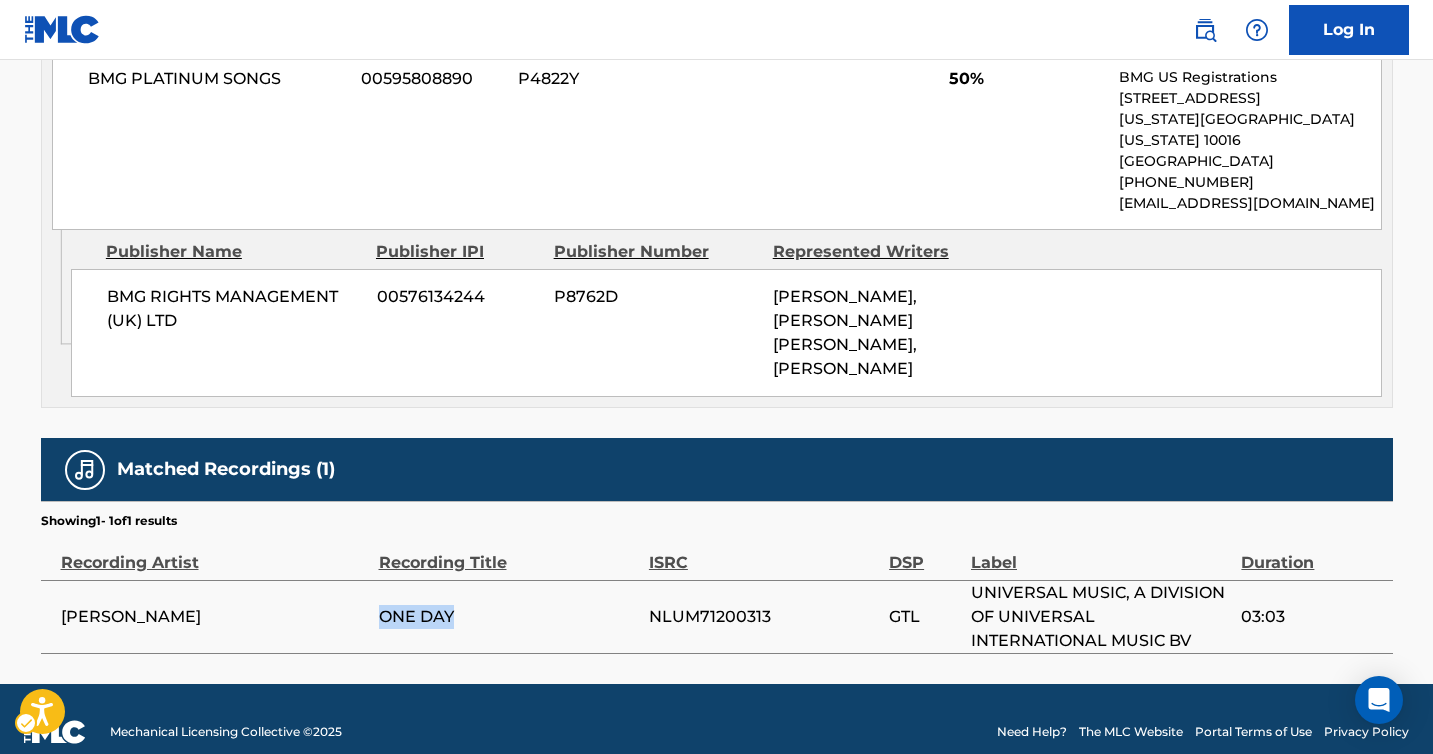 scroll, scrollTop: 1108, scrollLeft: 0, axis: vertical 